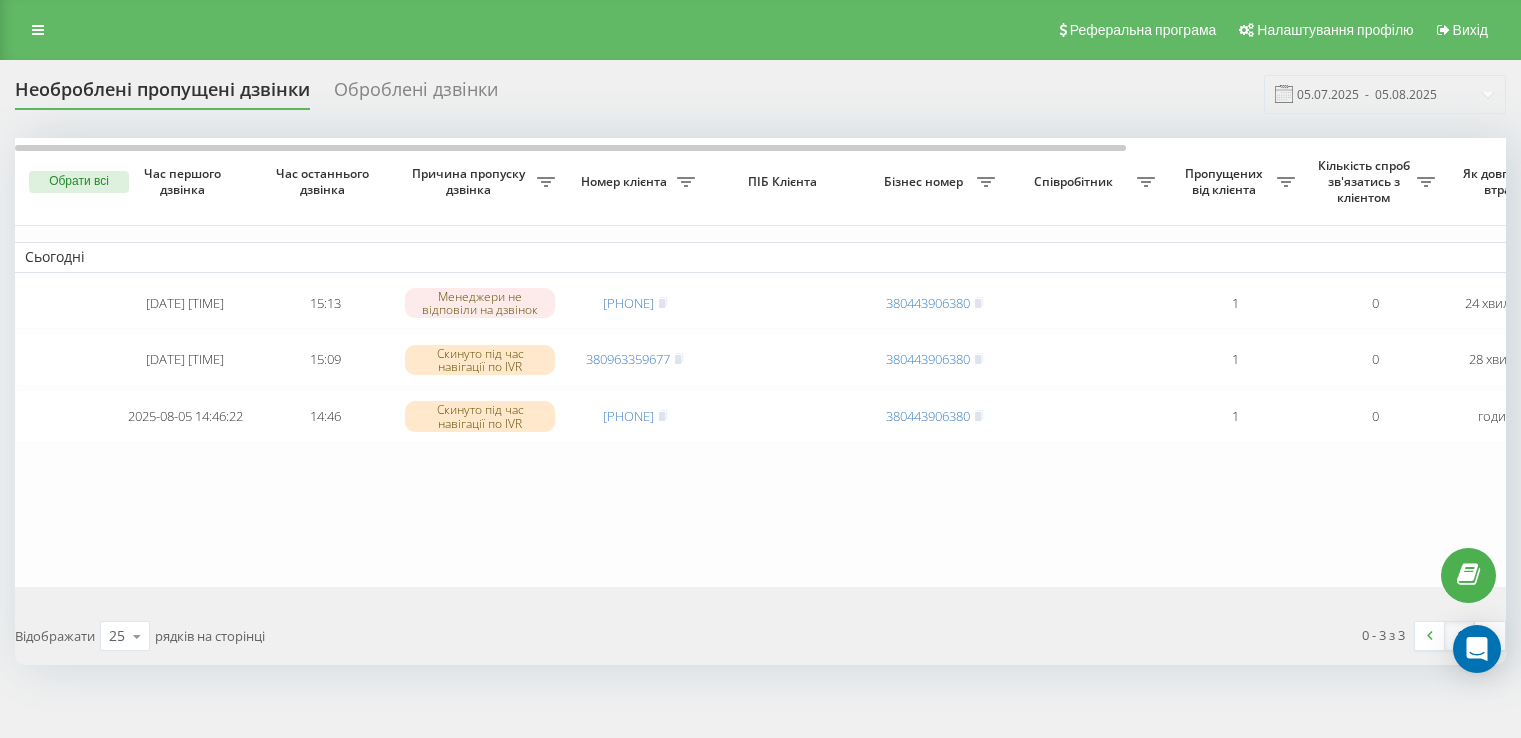 scroll, scrollTop: 0, scrollLeft: 0, axis: both 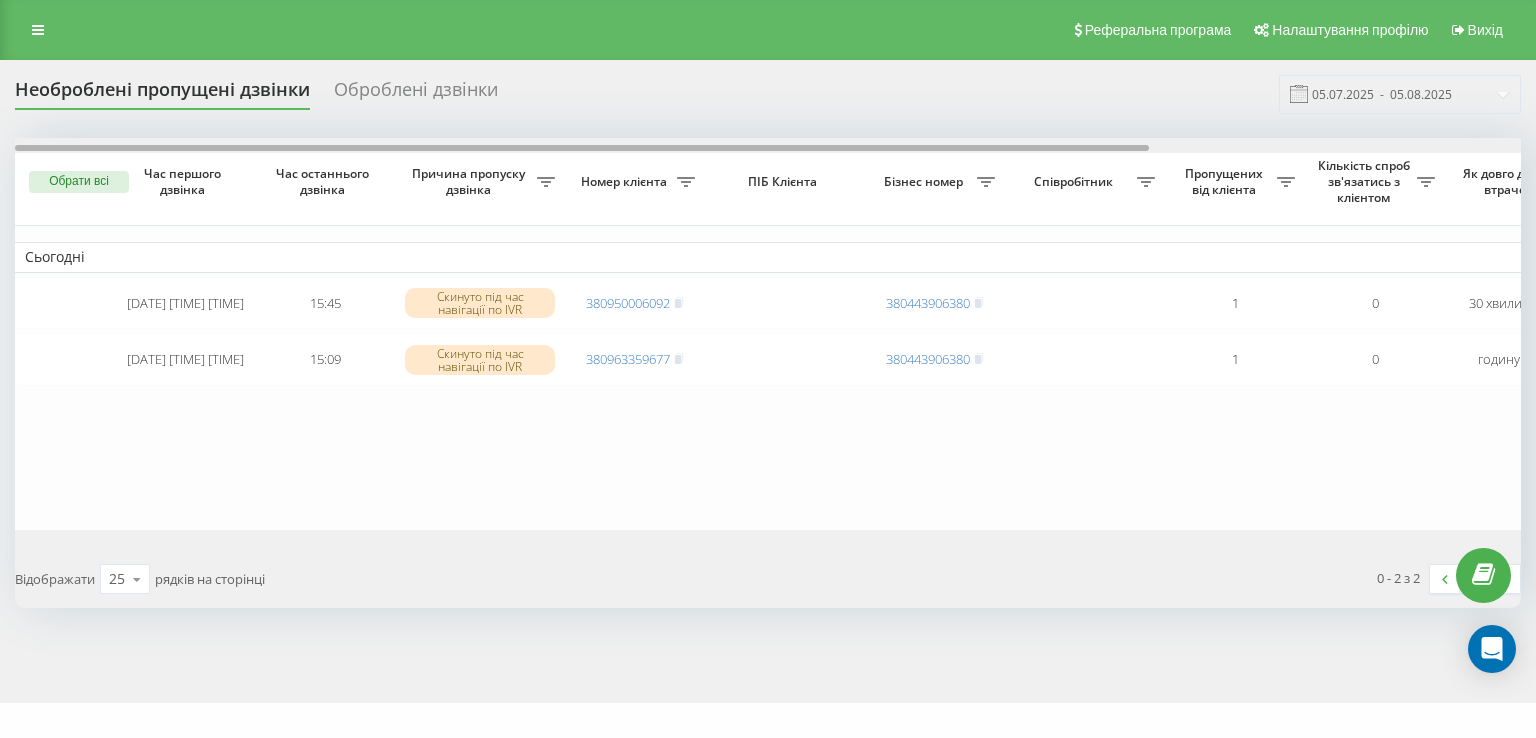 drag, startPoint x: 692, startPoint y: 148, endPoint x: 435, endPoint y: 263, distance: 281.5564 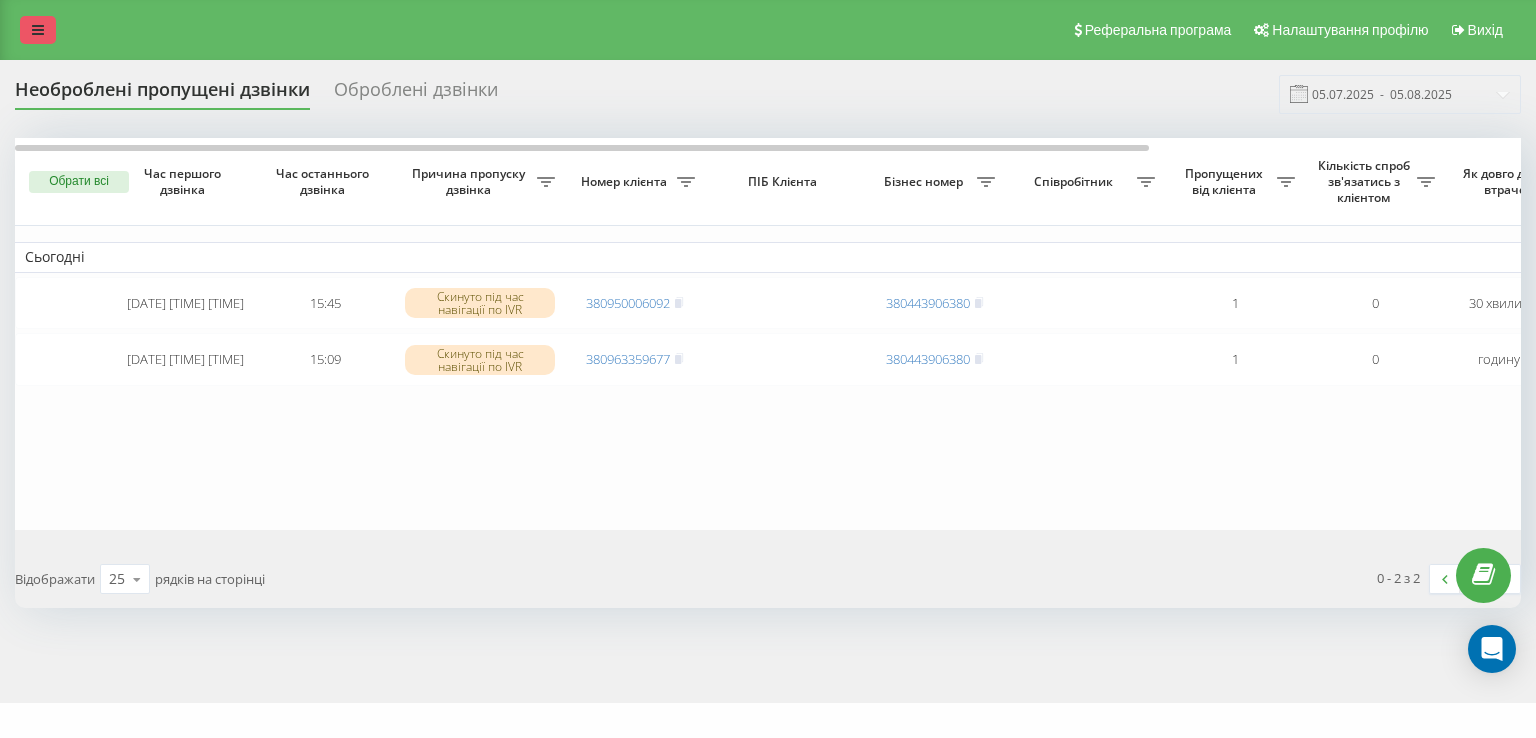 click at bounding box center [38, 30] 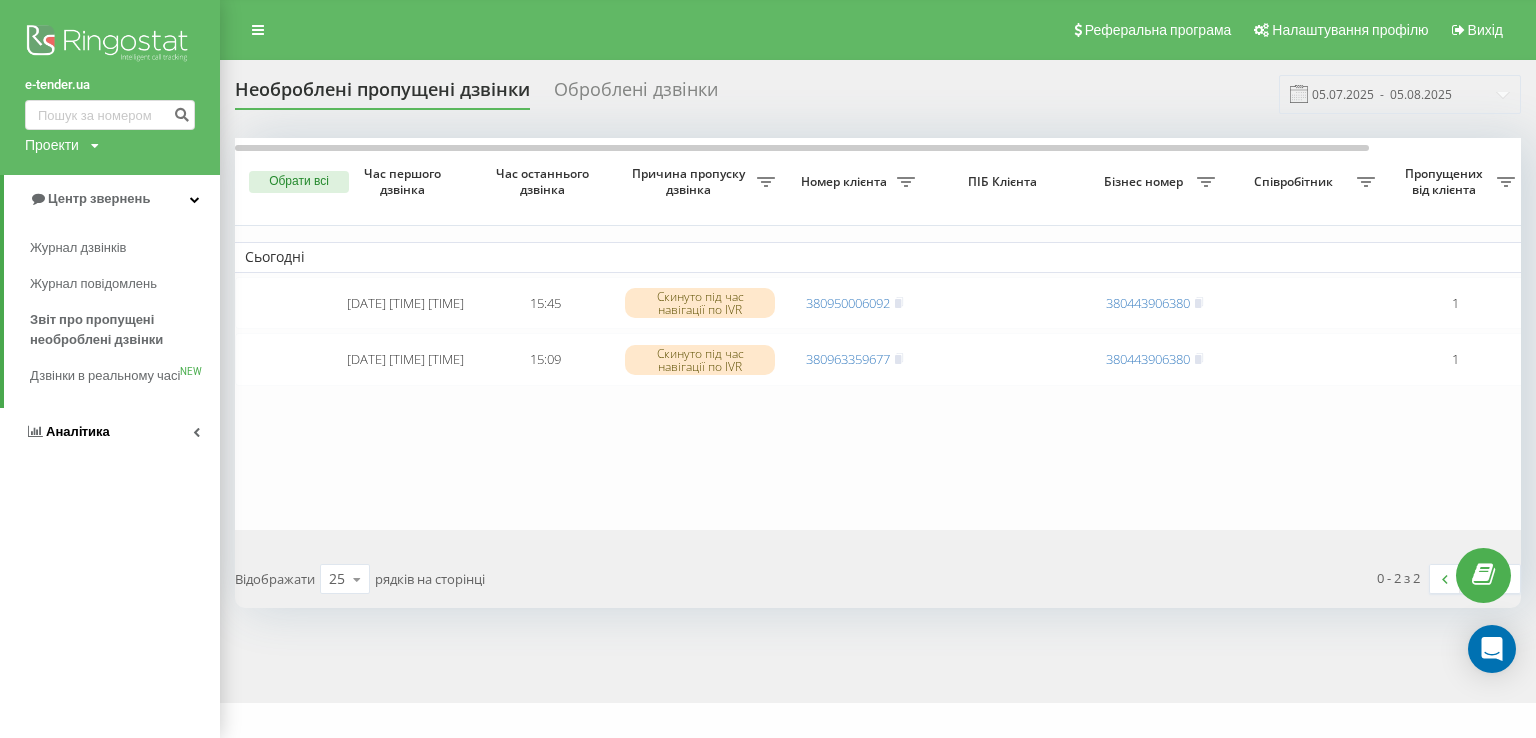 click on "Аналiтика" at bounding box center (78, 431) 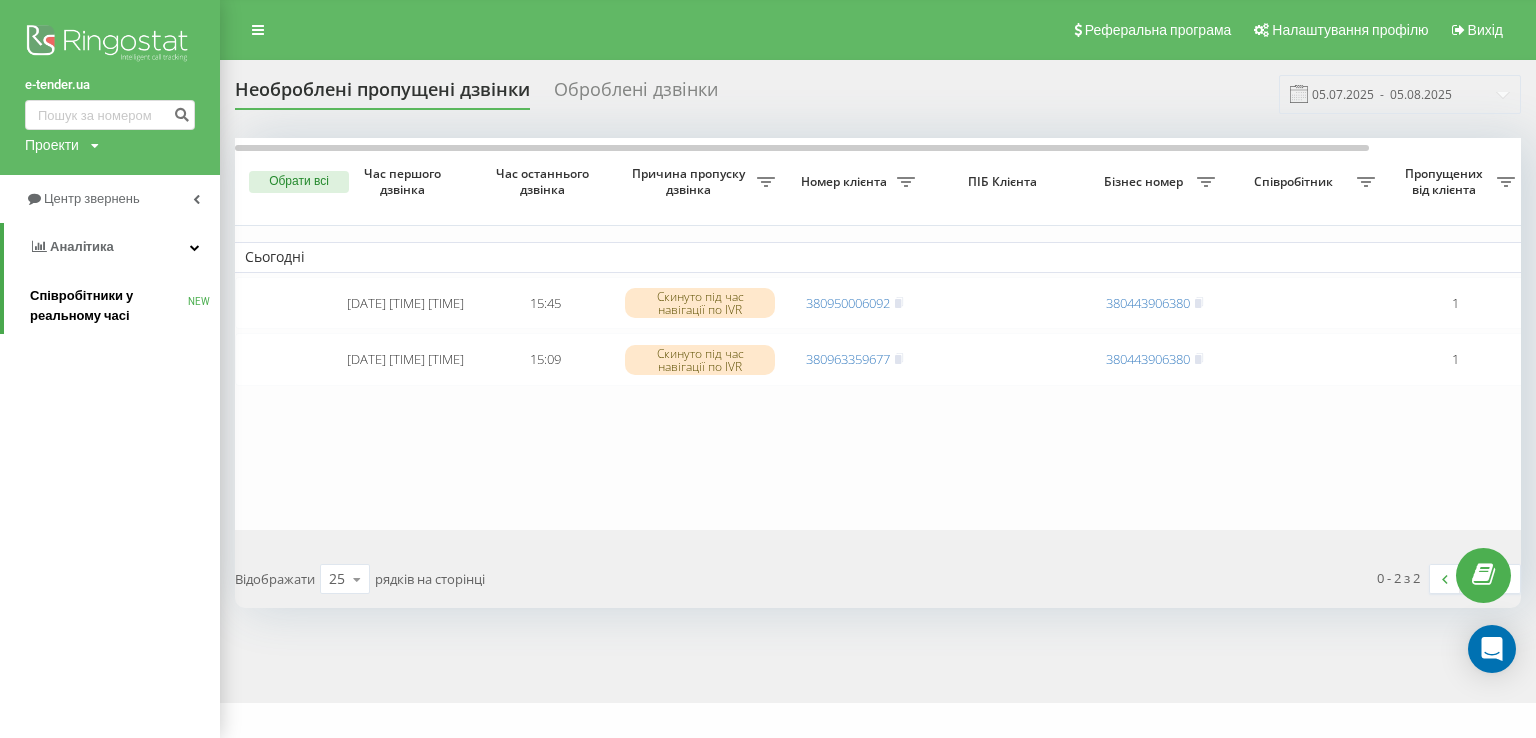 click on "Співробітники у реальному часі" at bounding box center (109, 306) 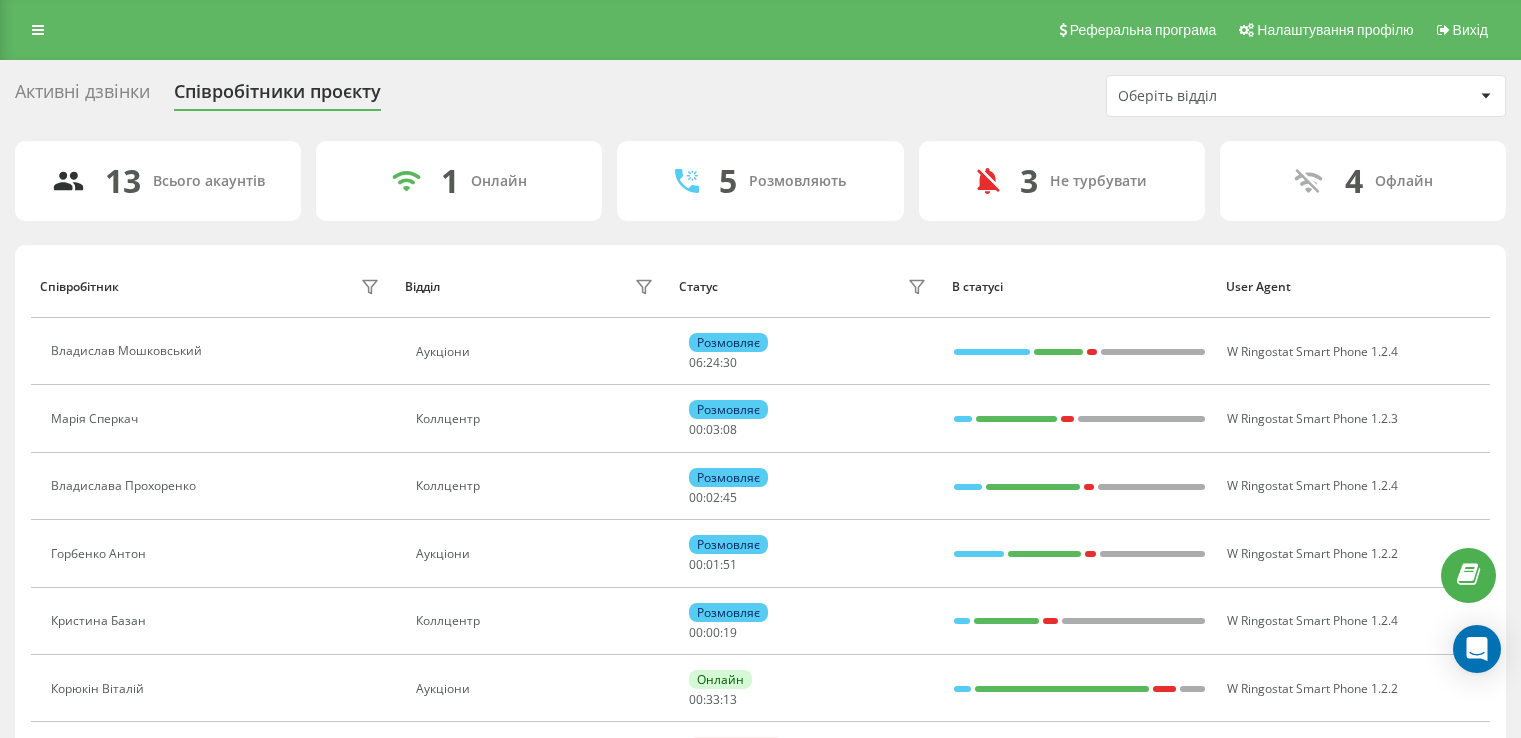 click on "Оберіть відділ" at bounding box center [1296, 96] 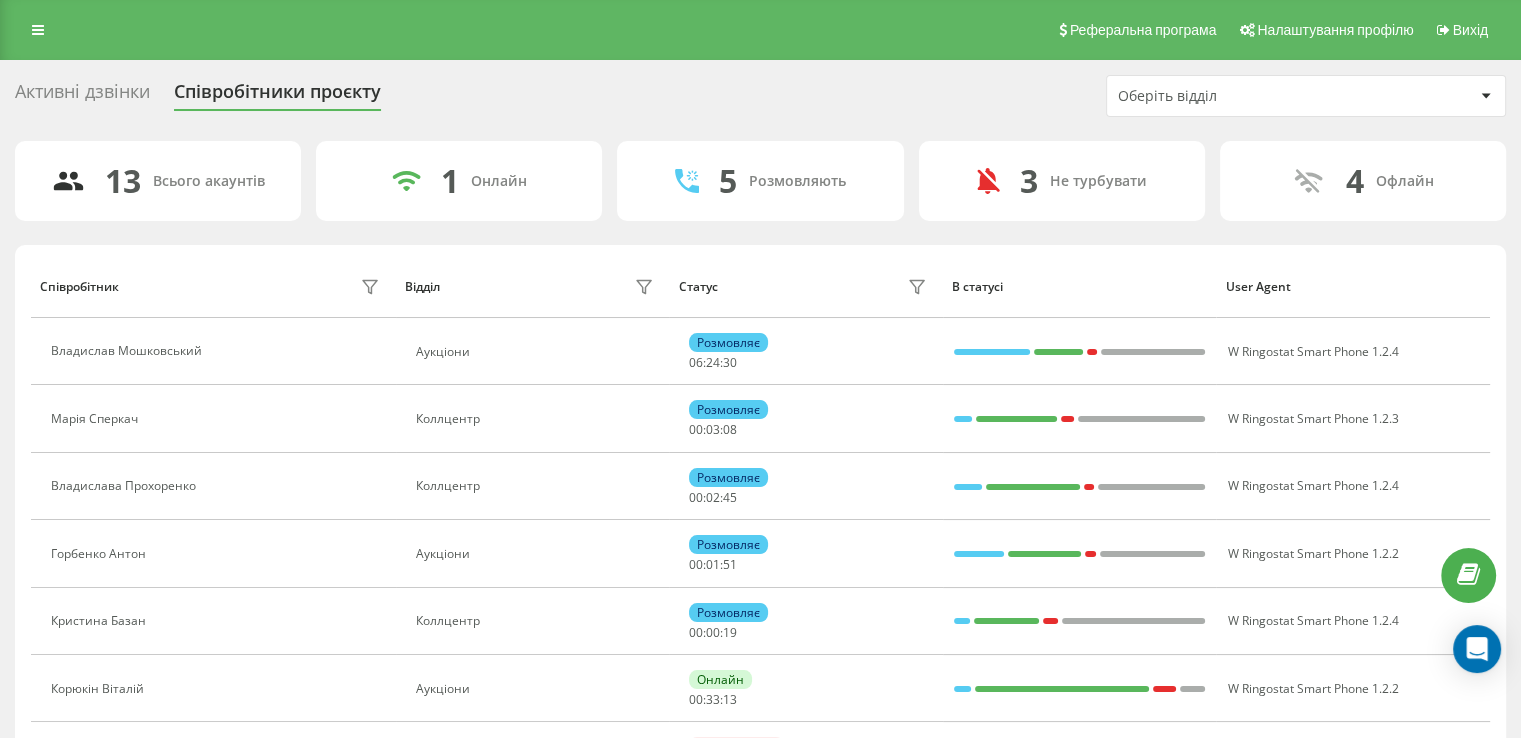 scroll, scrollTop: 0, scrollLeft: 0, axis: both 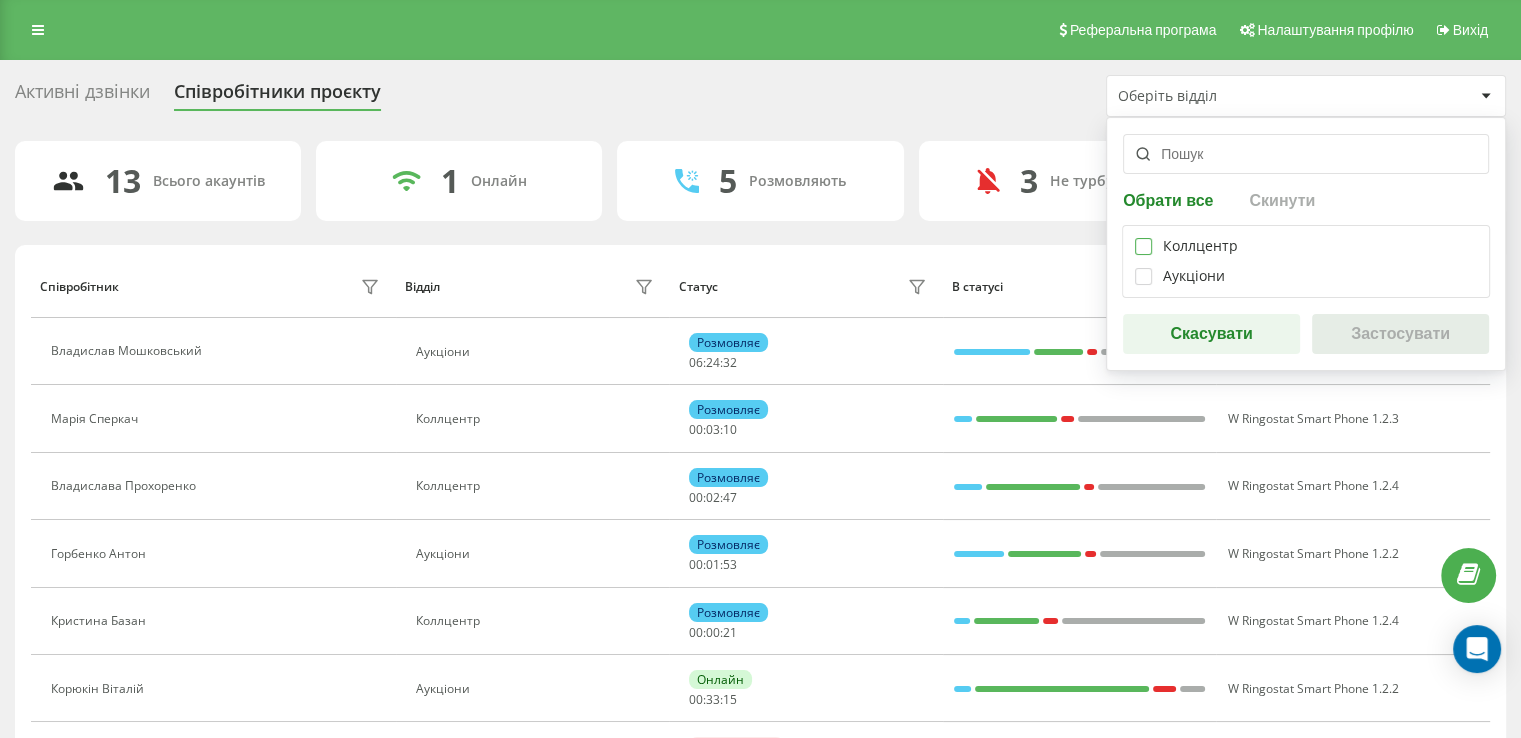 click at bounding box center [1143, 238] 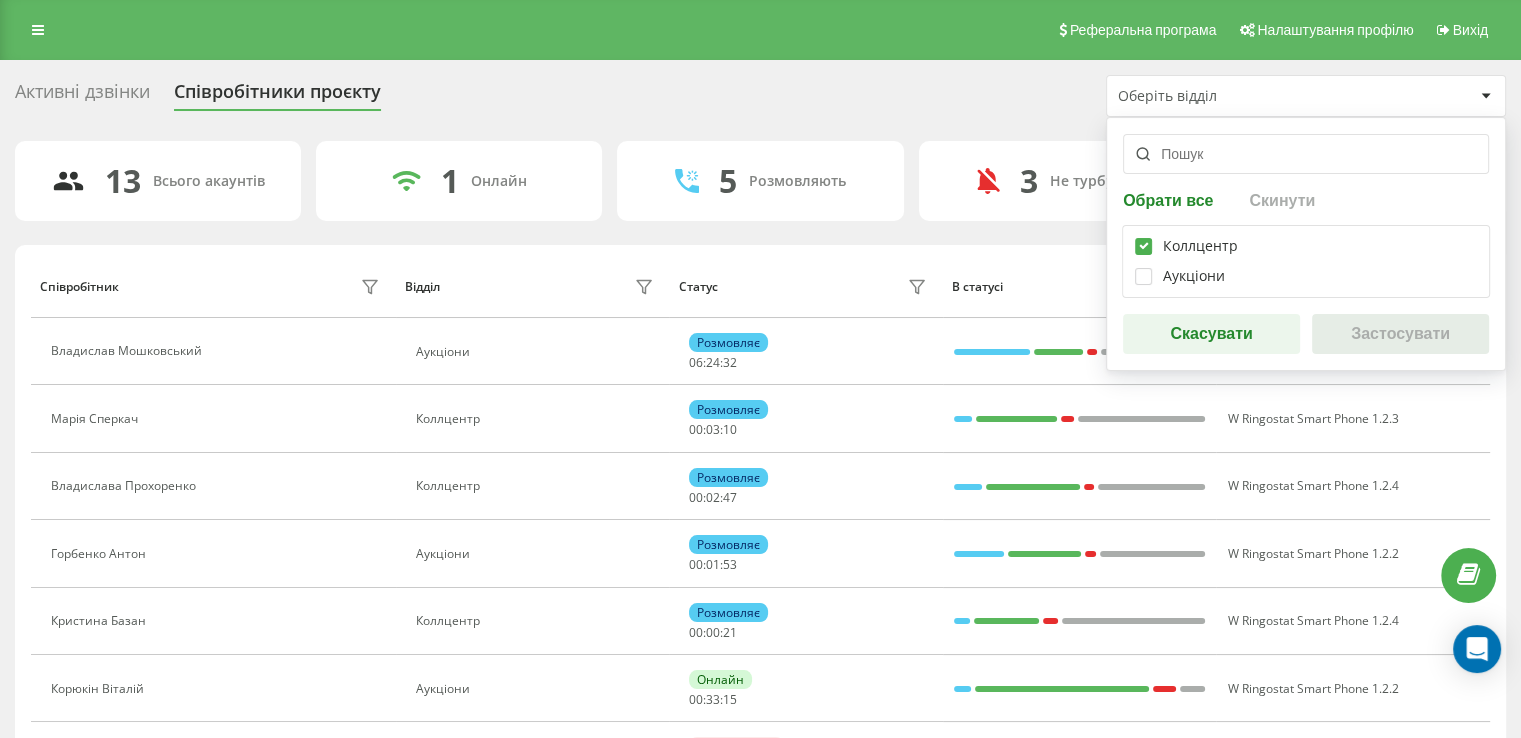 checkbox on "true" 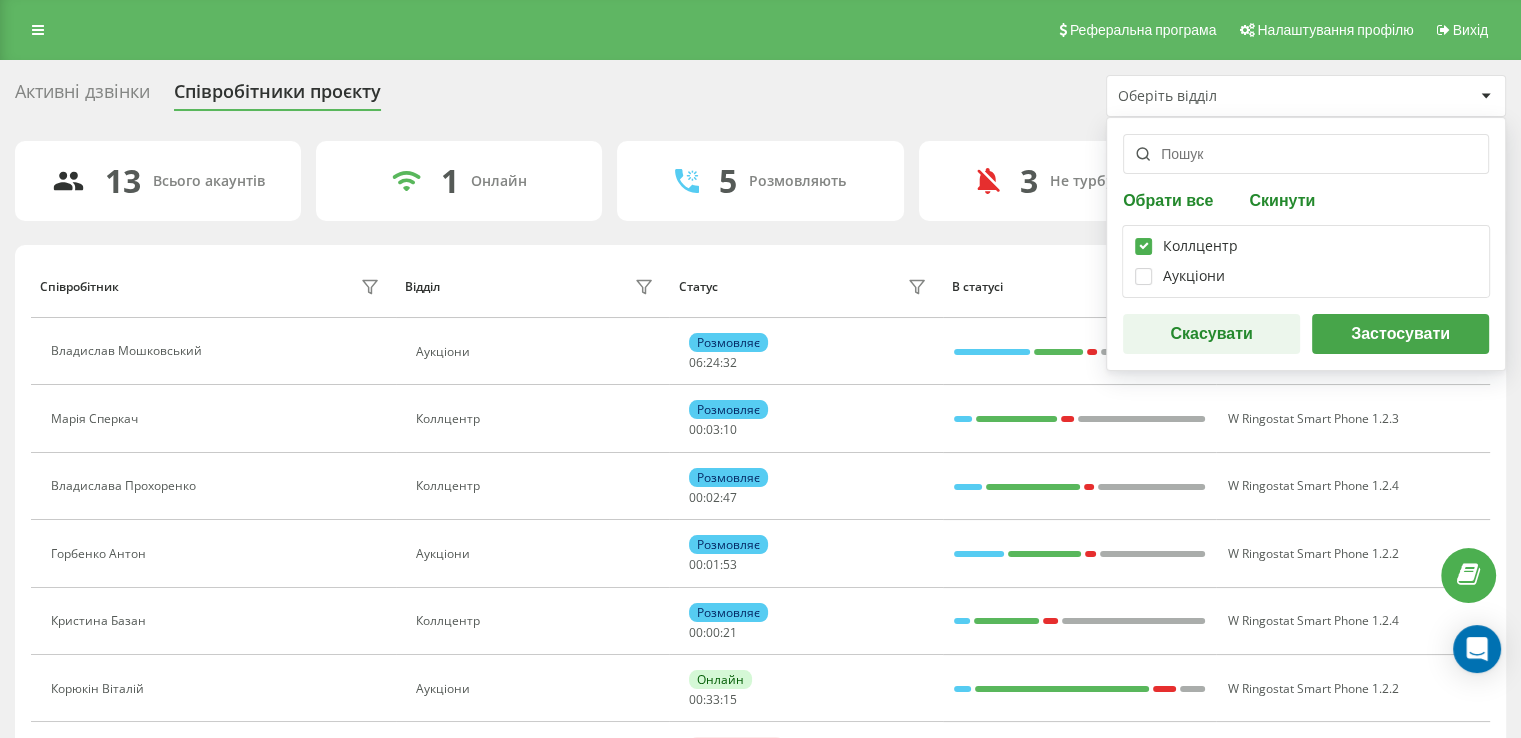 click on "Застосувати" at bounding box center (1400, 334) 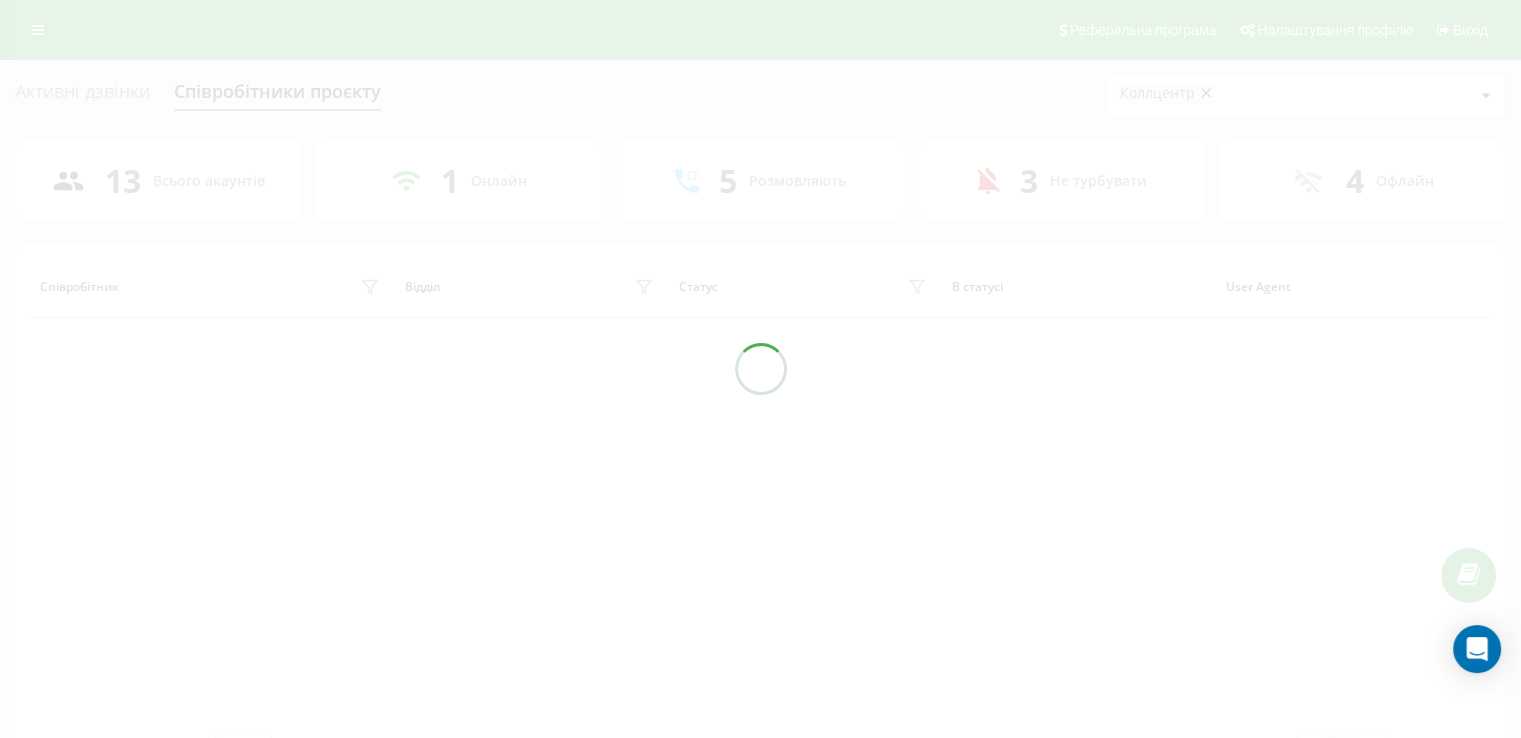 click at bounding box center (760, 369) 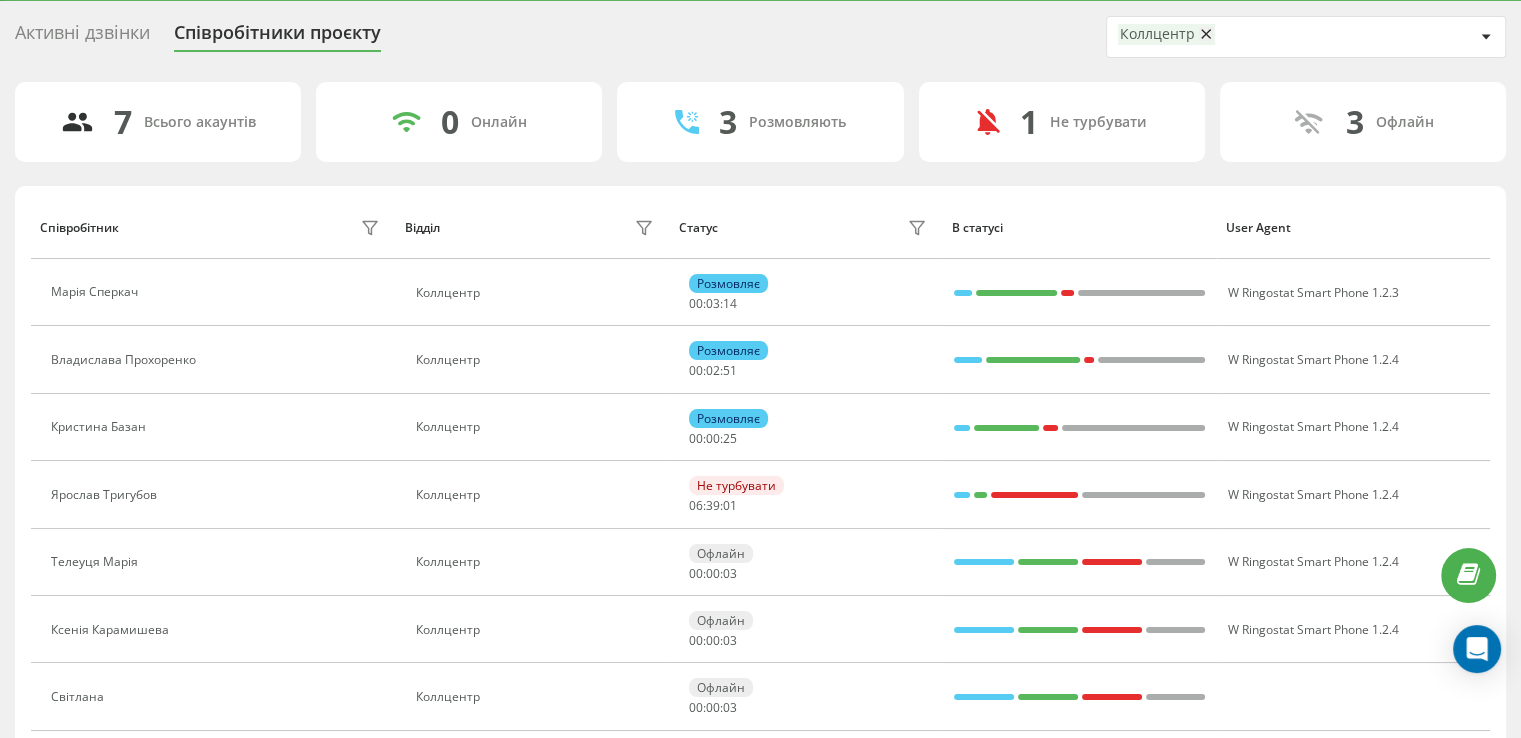 scroll, scrollTop: 0, scrollLeft: 0, axis: both 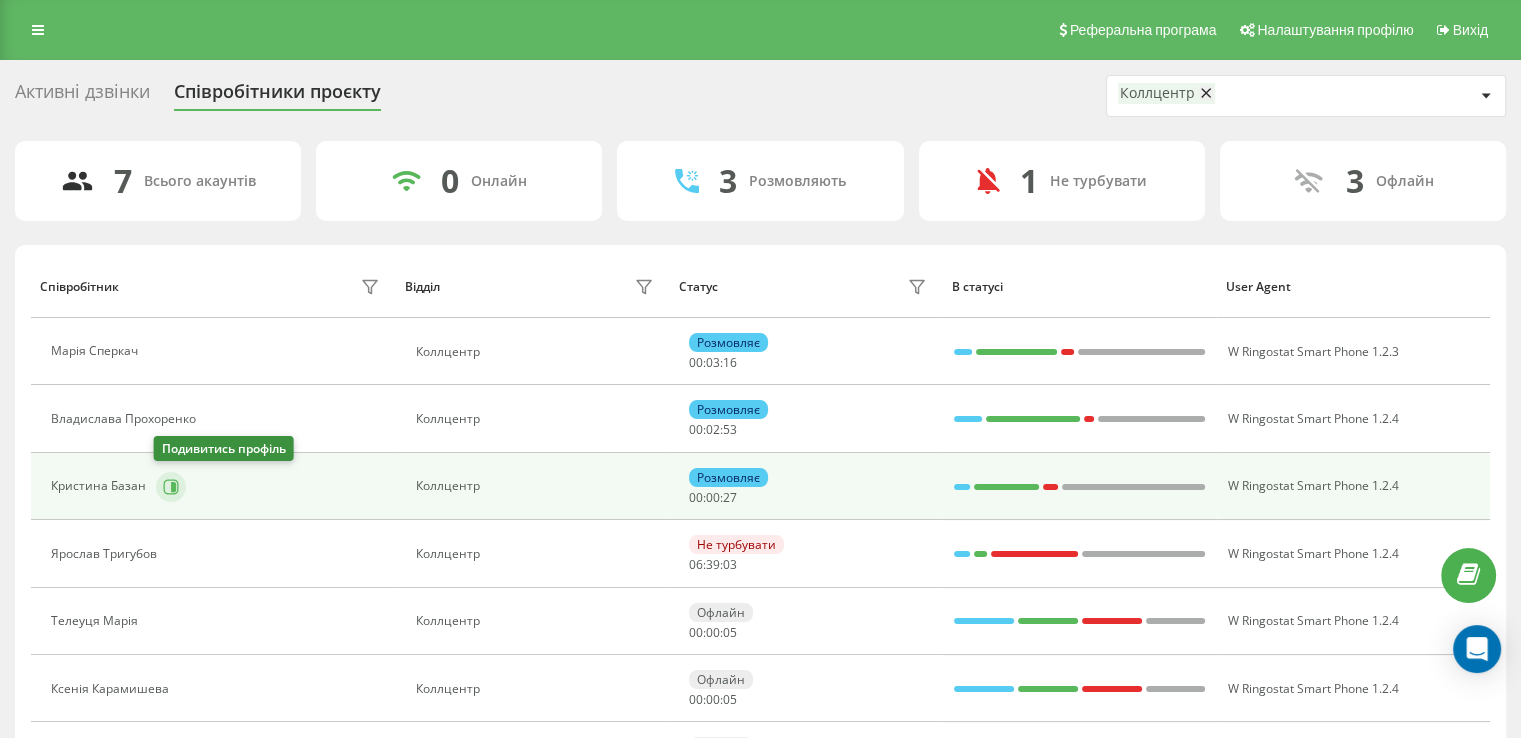 click 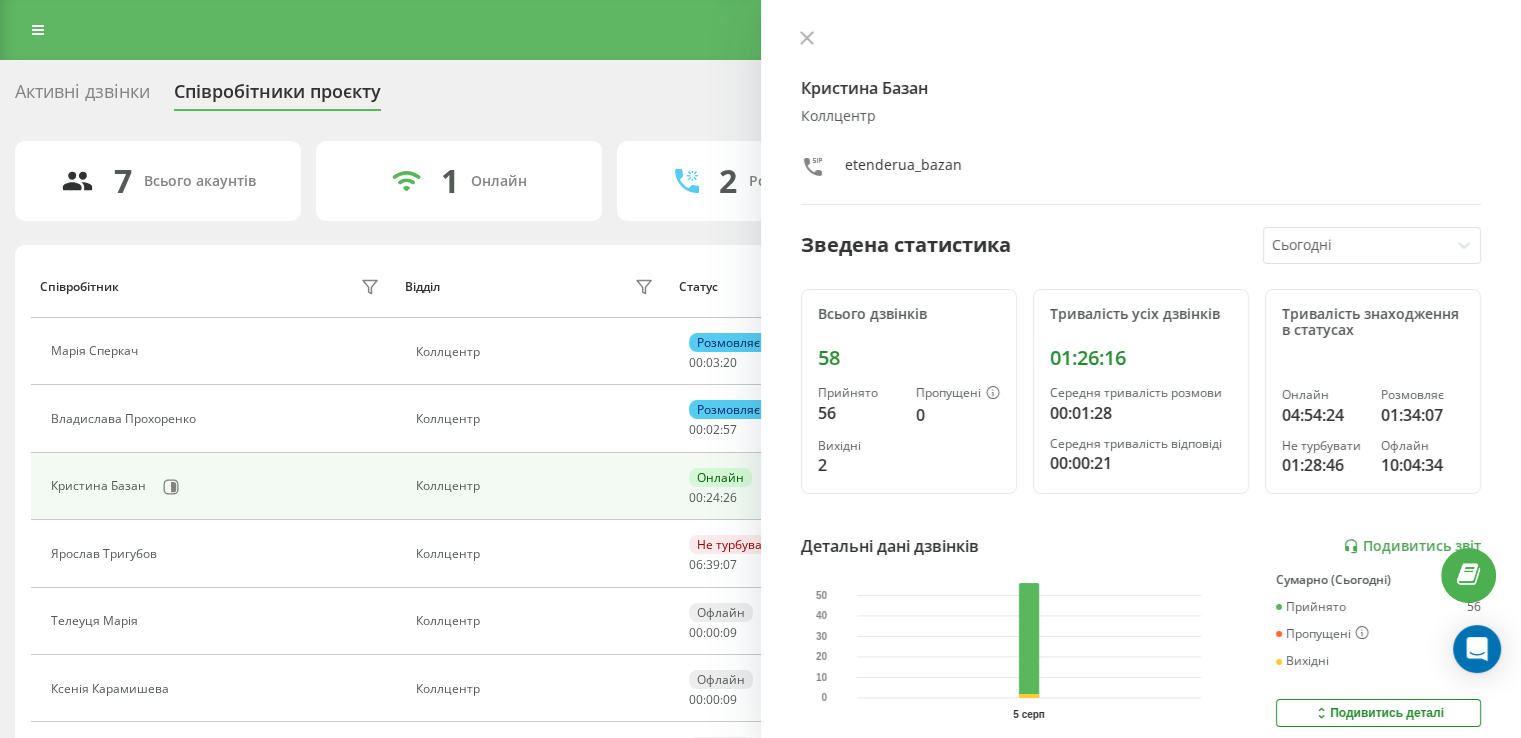 click at bounding box center (1141, 40) 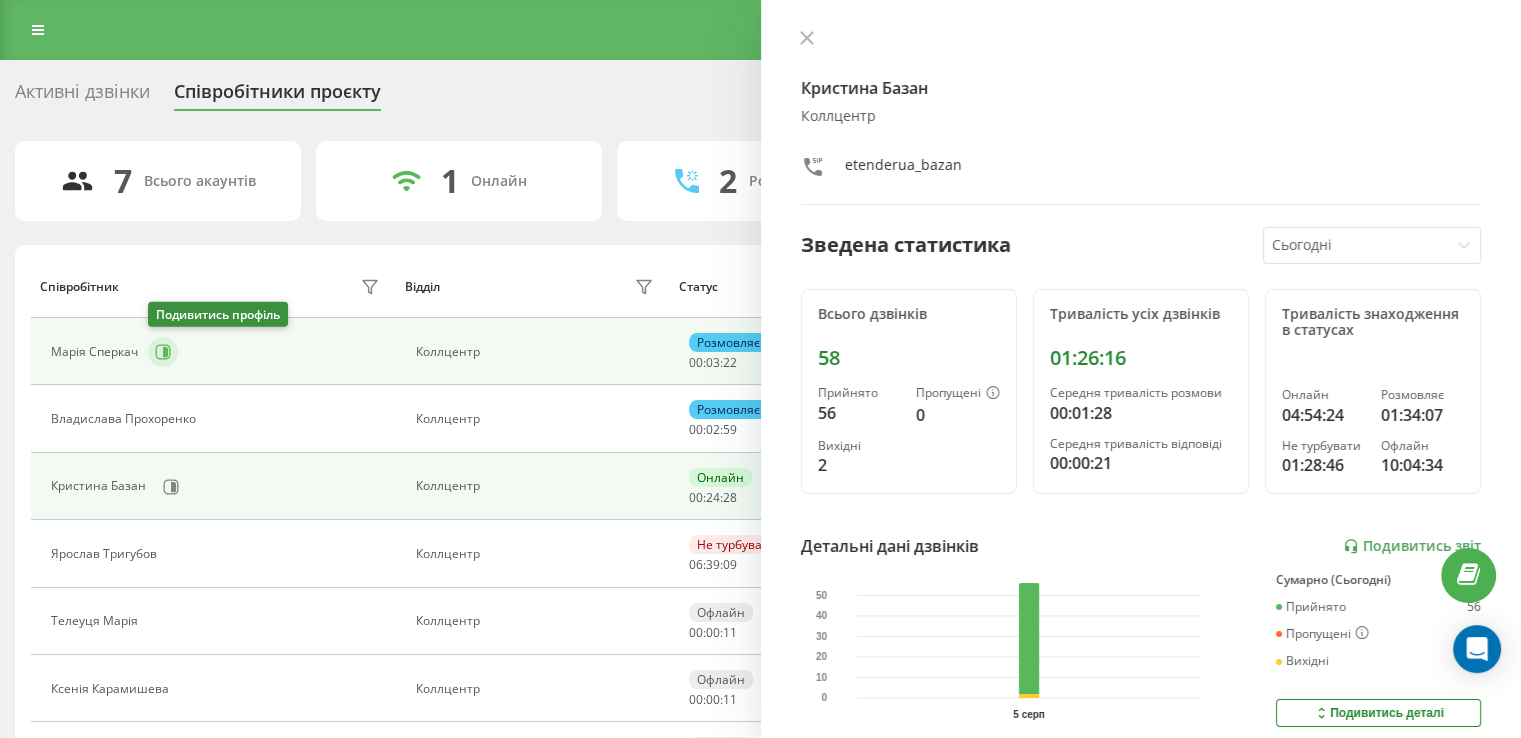 click 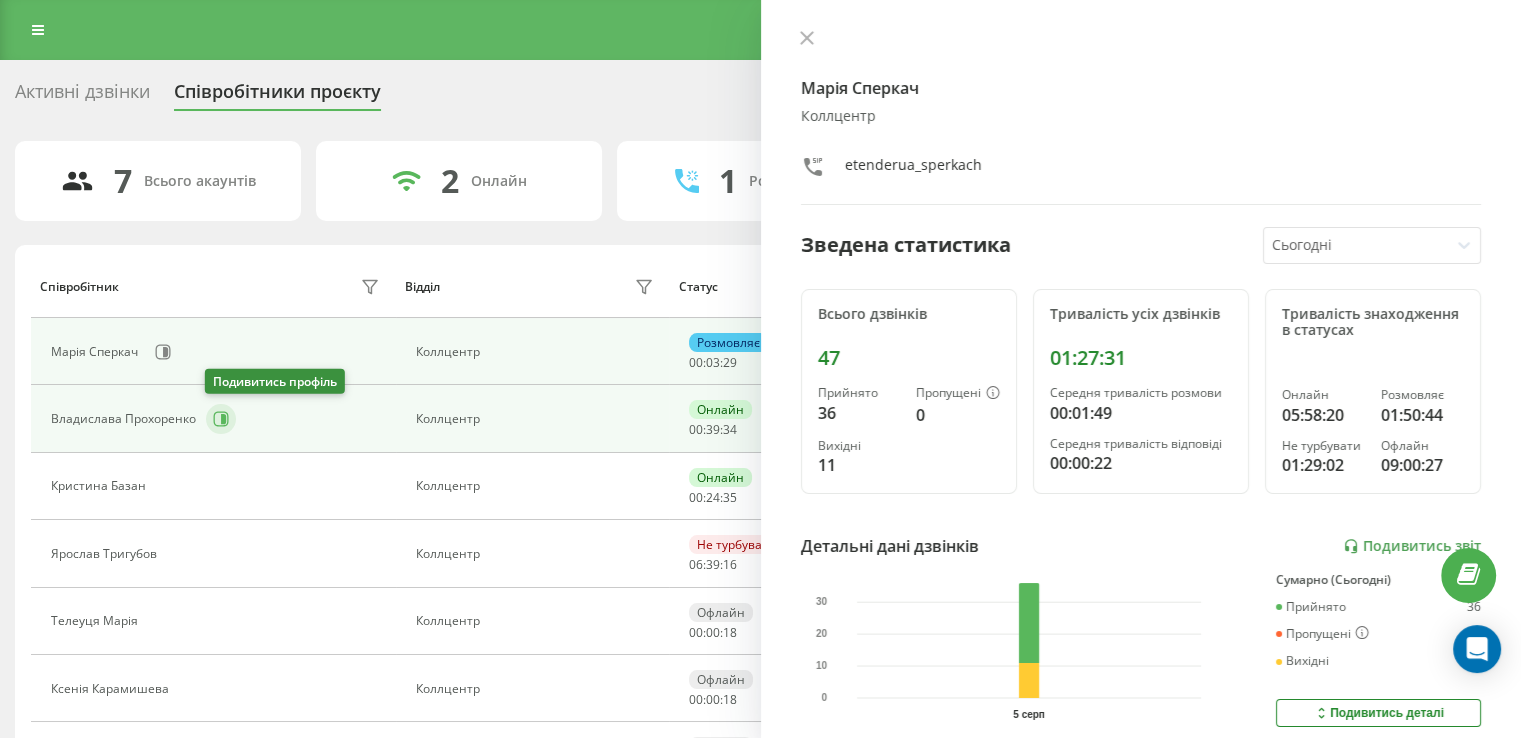 click 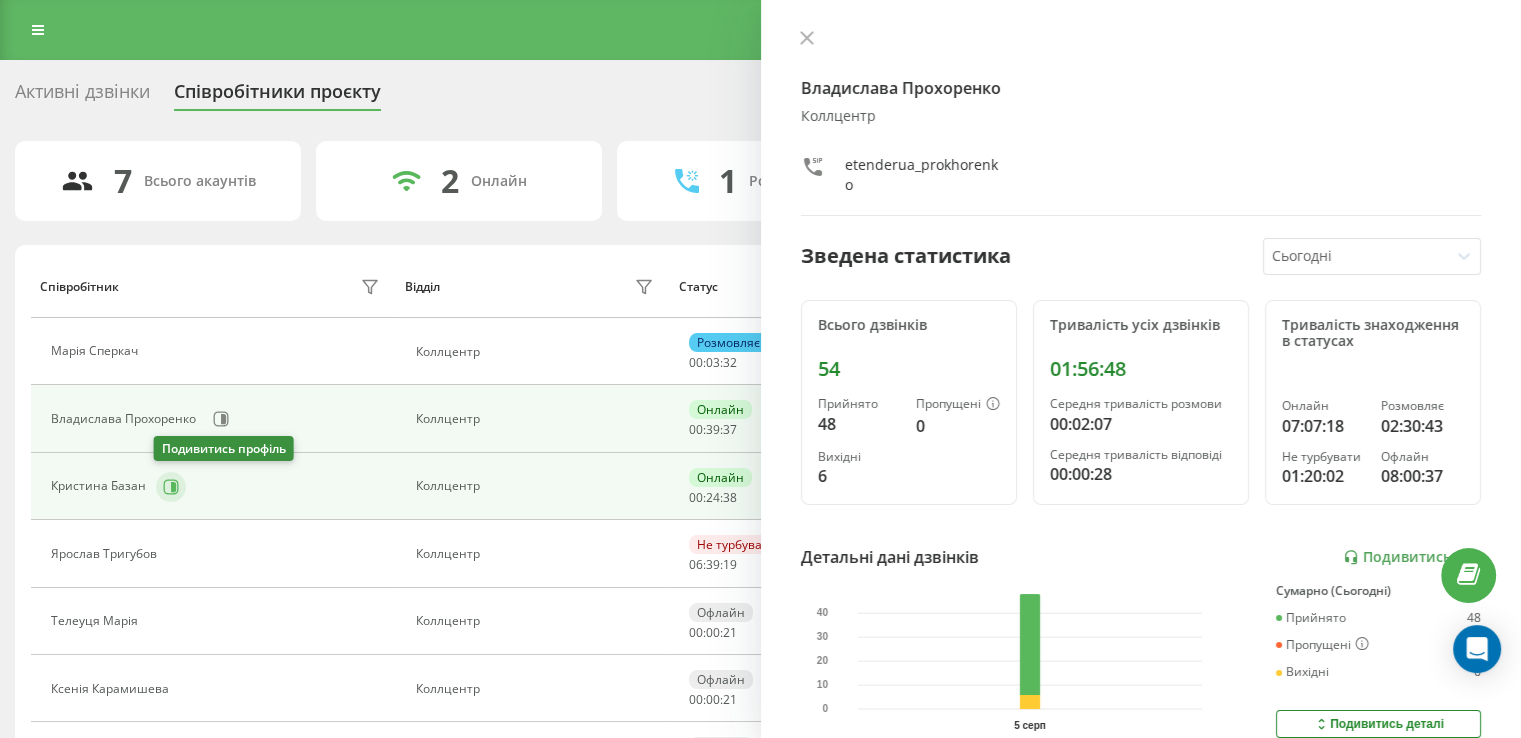 click 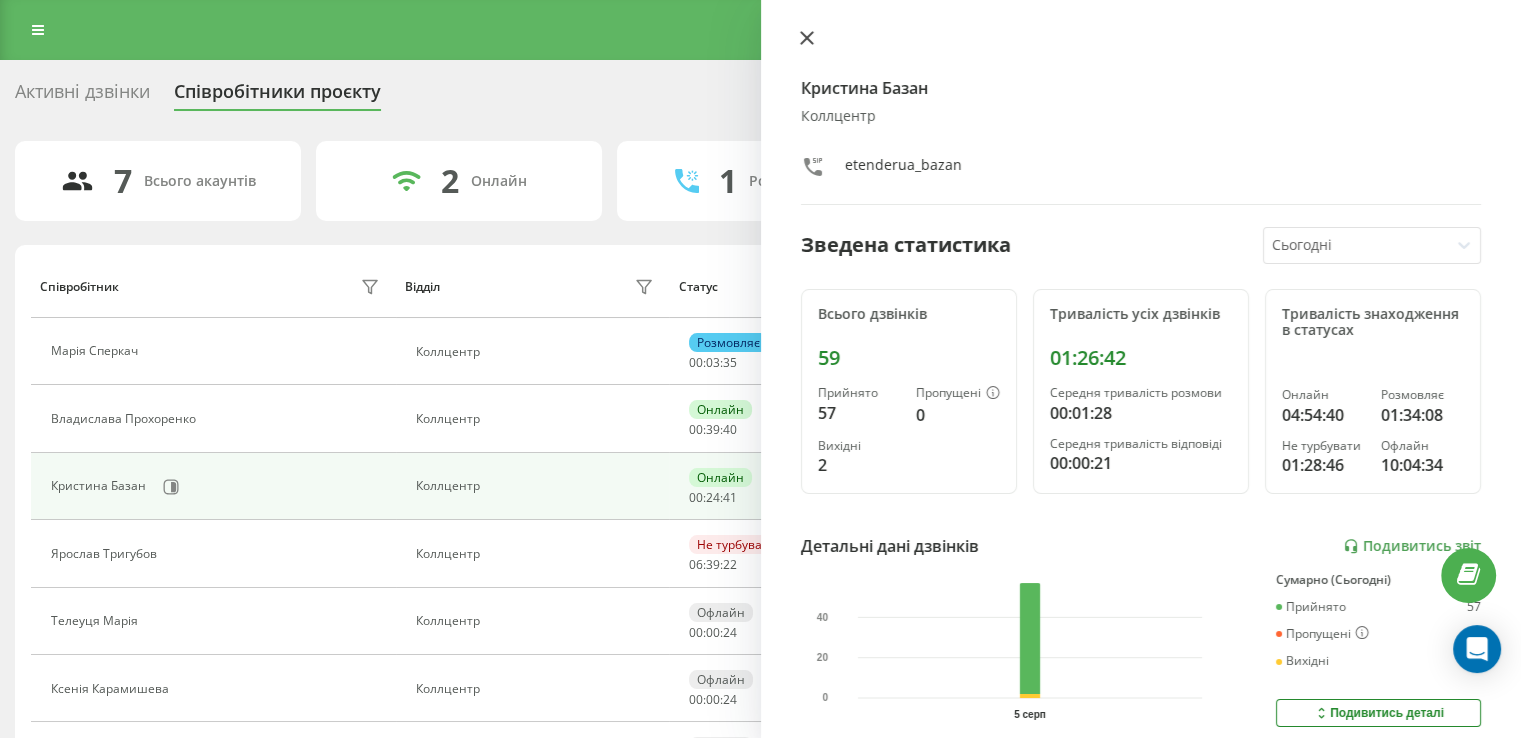click 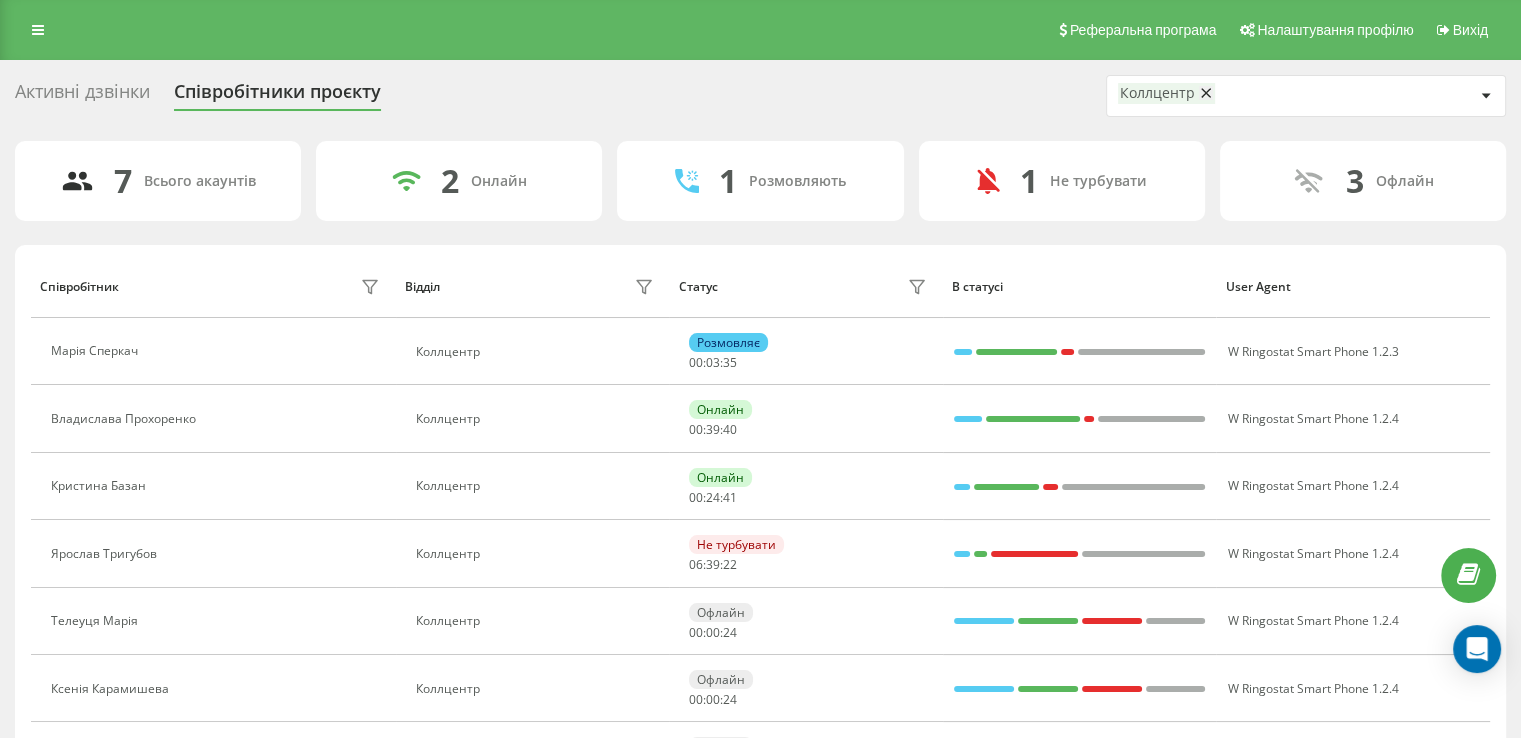 click on "Реферальна програма Налаштування профілю Вихід" at bounding box center (760, 30) 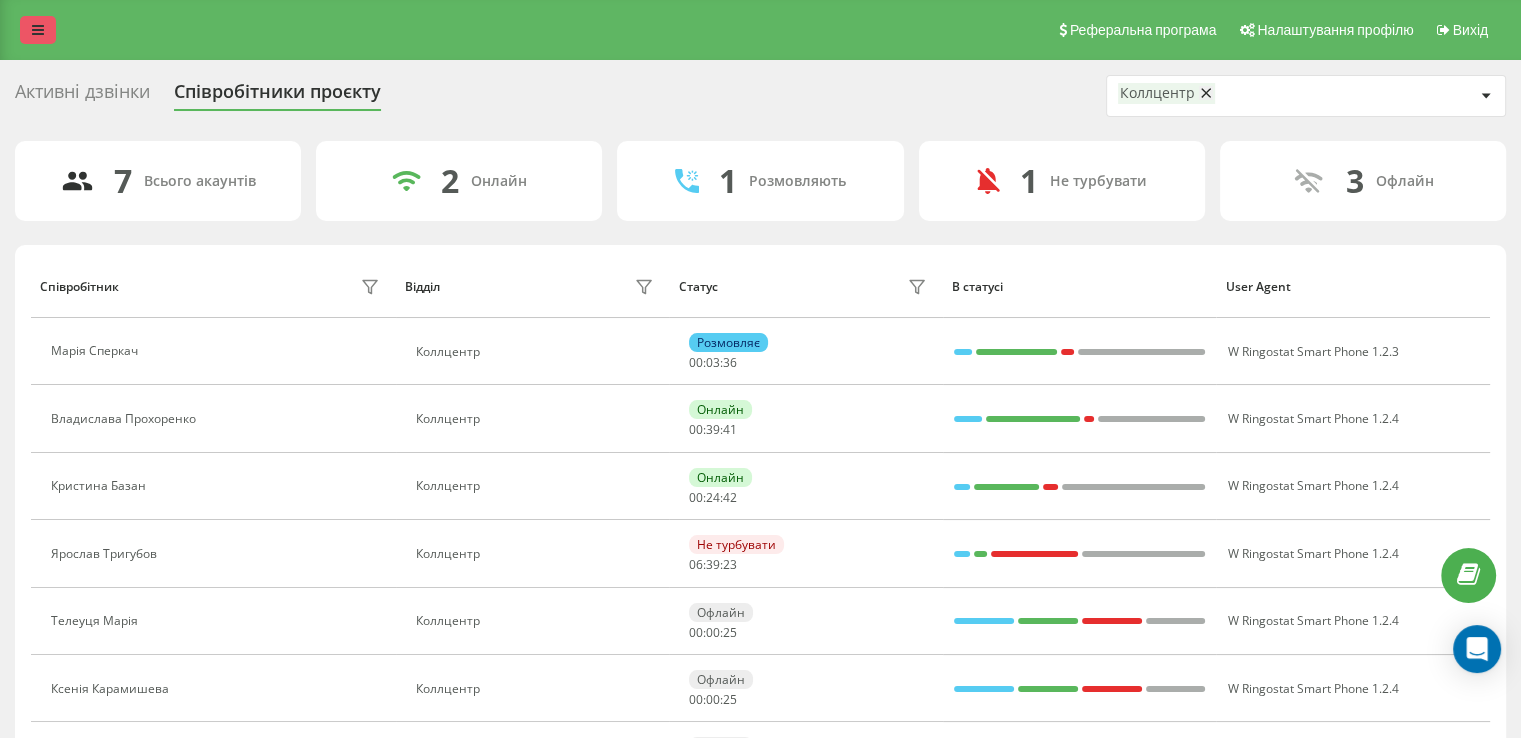 click at bounding box center [38, 30] 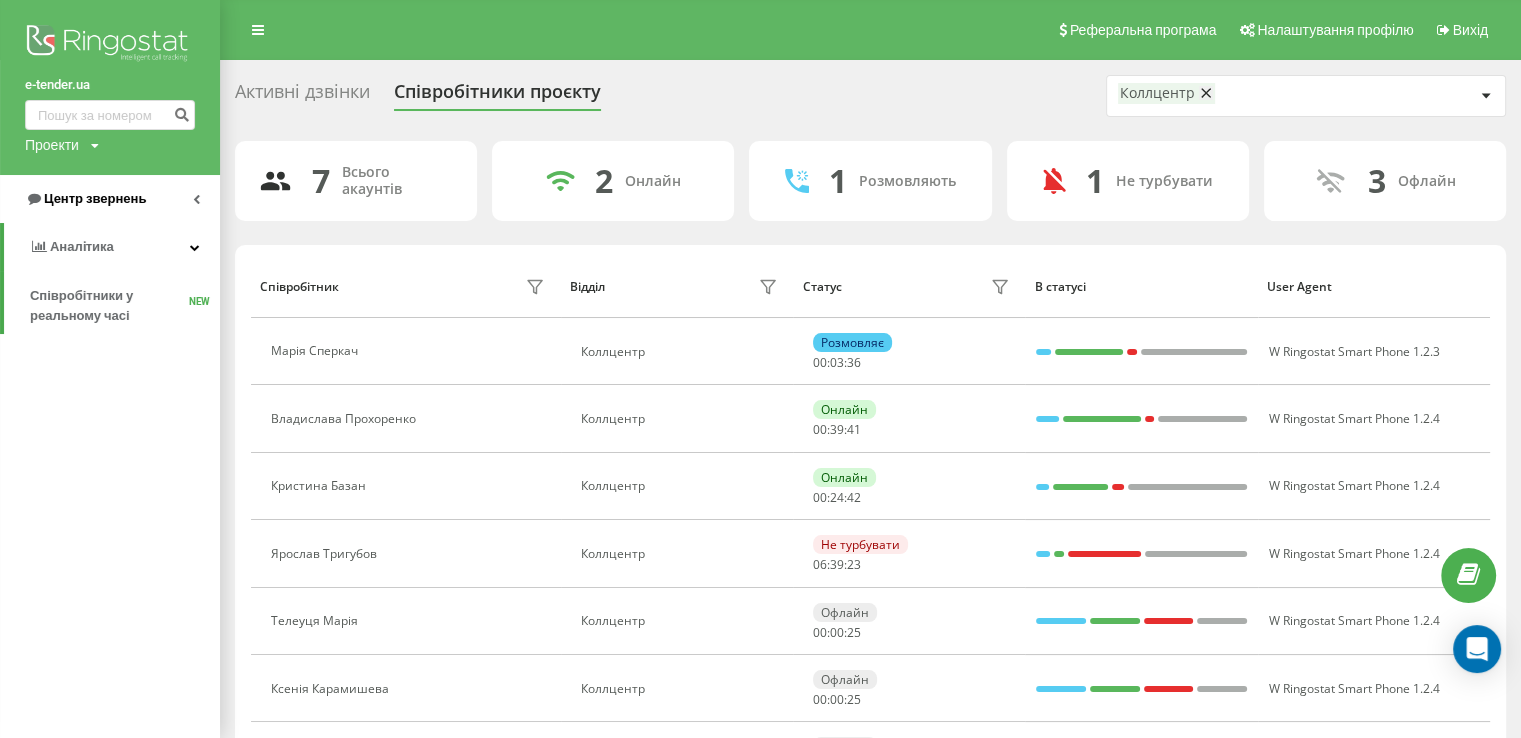 click on "Центр звернень" at bounding box center (95, 198) 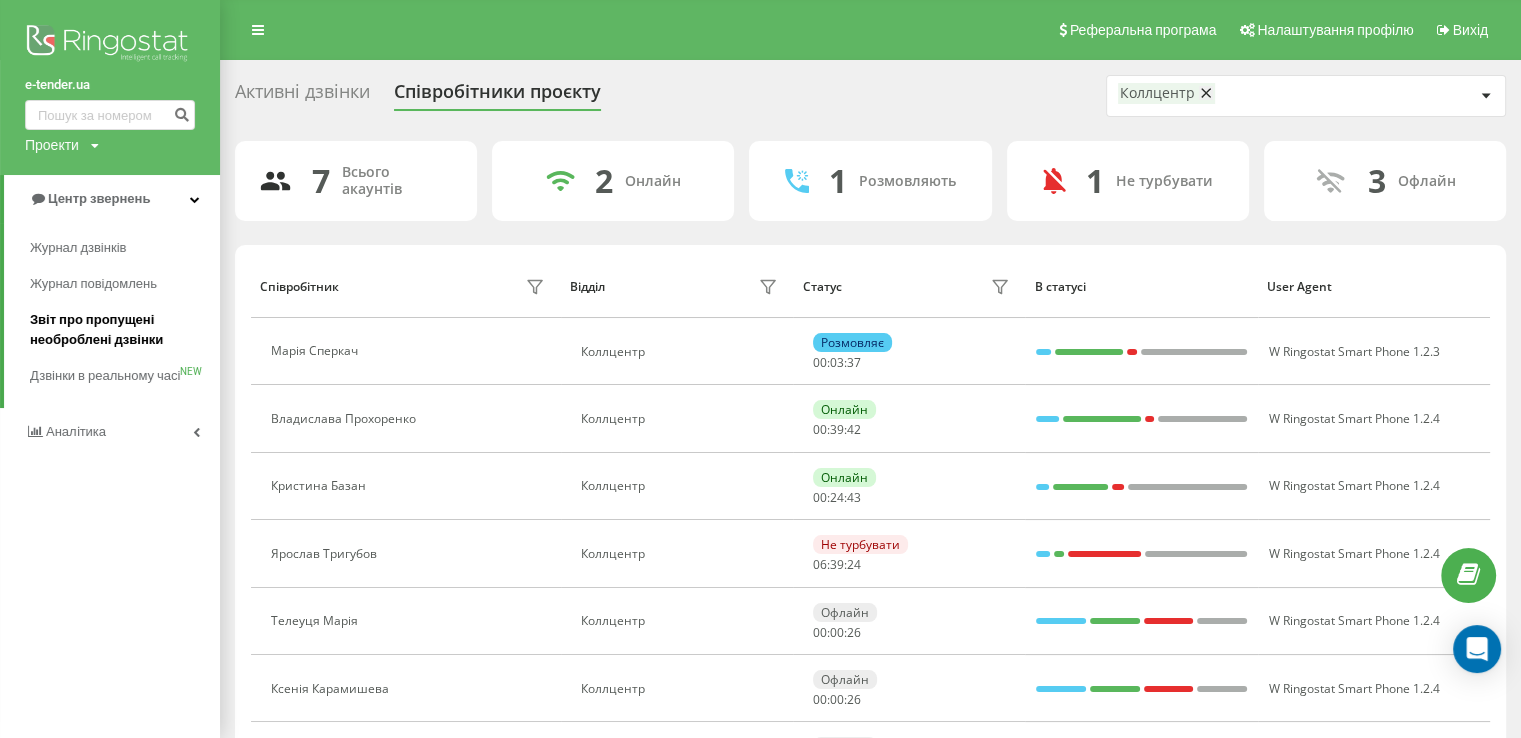 click on "Звіт про пропущені необроблені дзвінки" at bounding box center (125, 330) 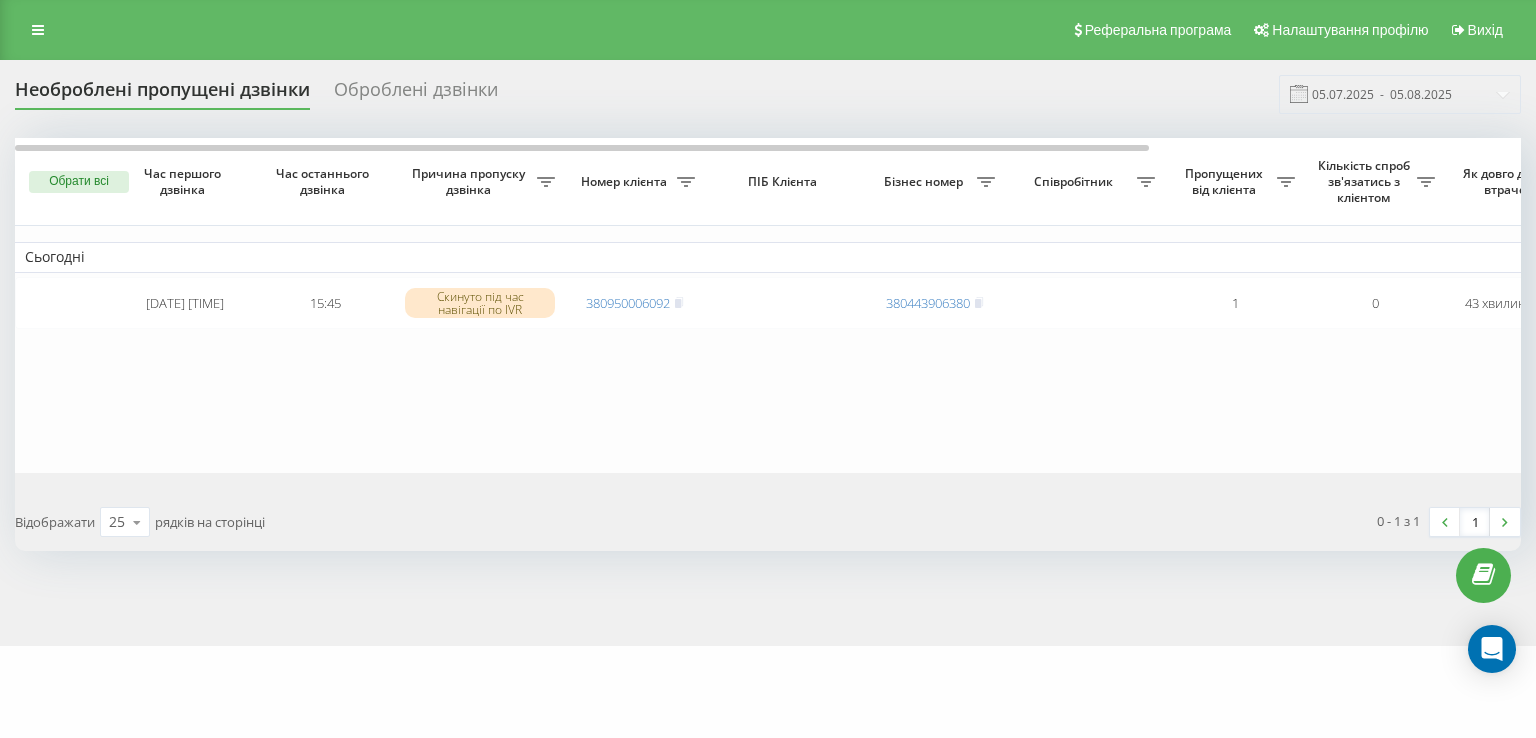 scroll, scrollTop: 0, scrollLeft: 0, axis: both 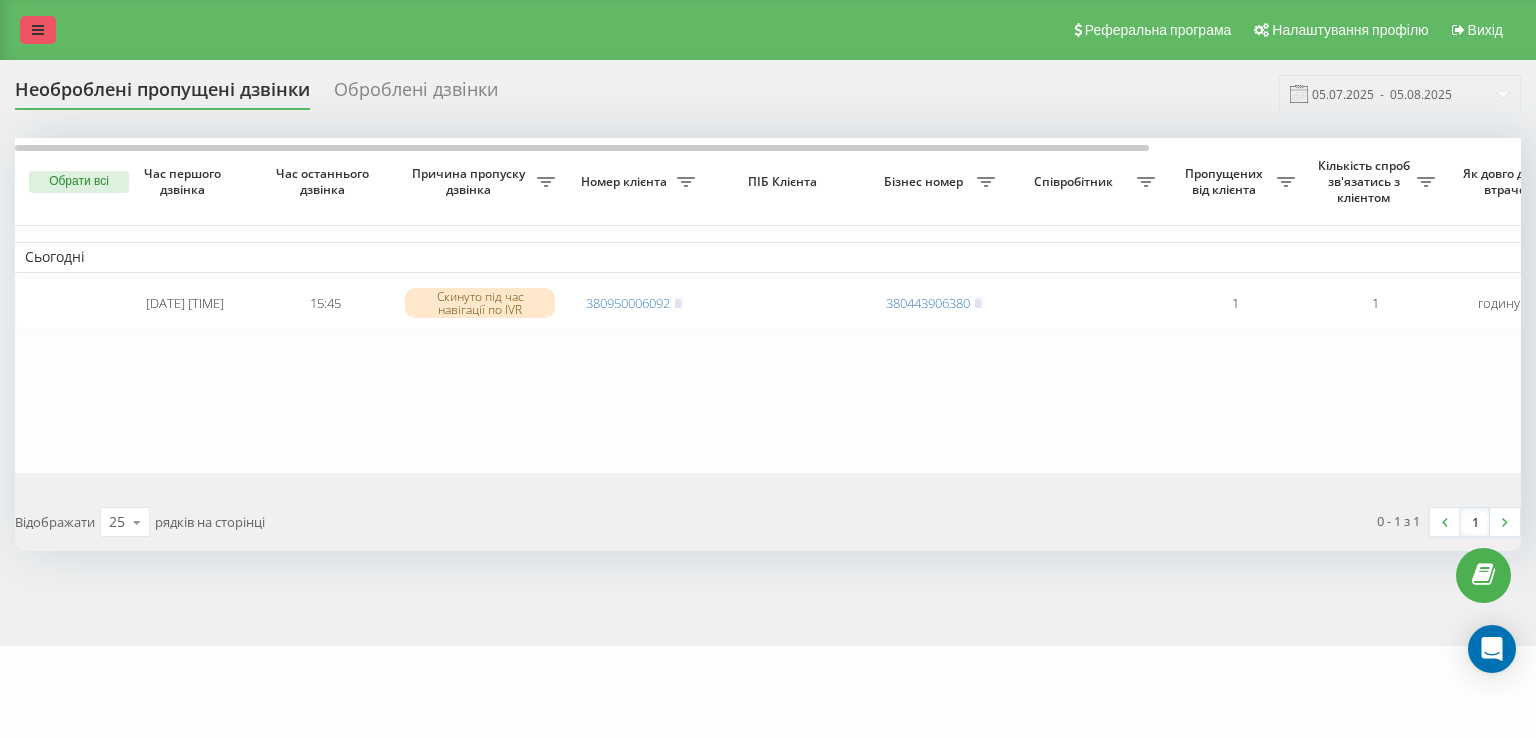 click at bounding box center (38, 30) 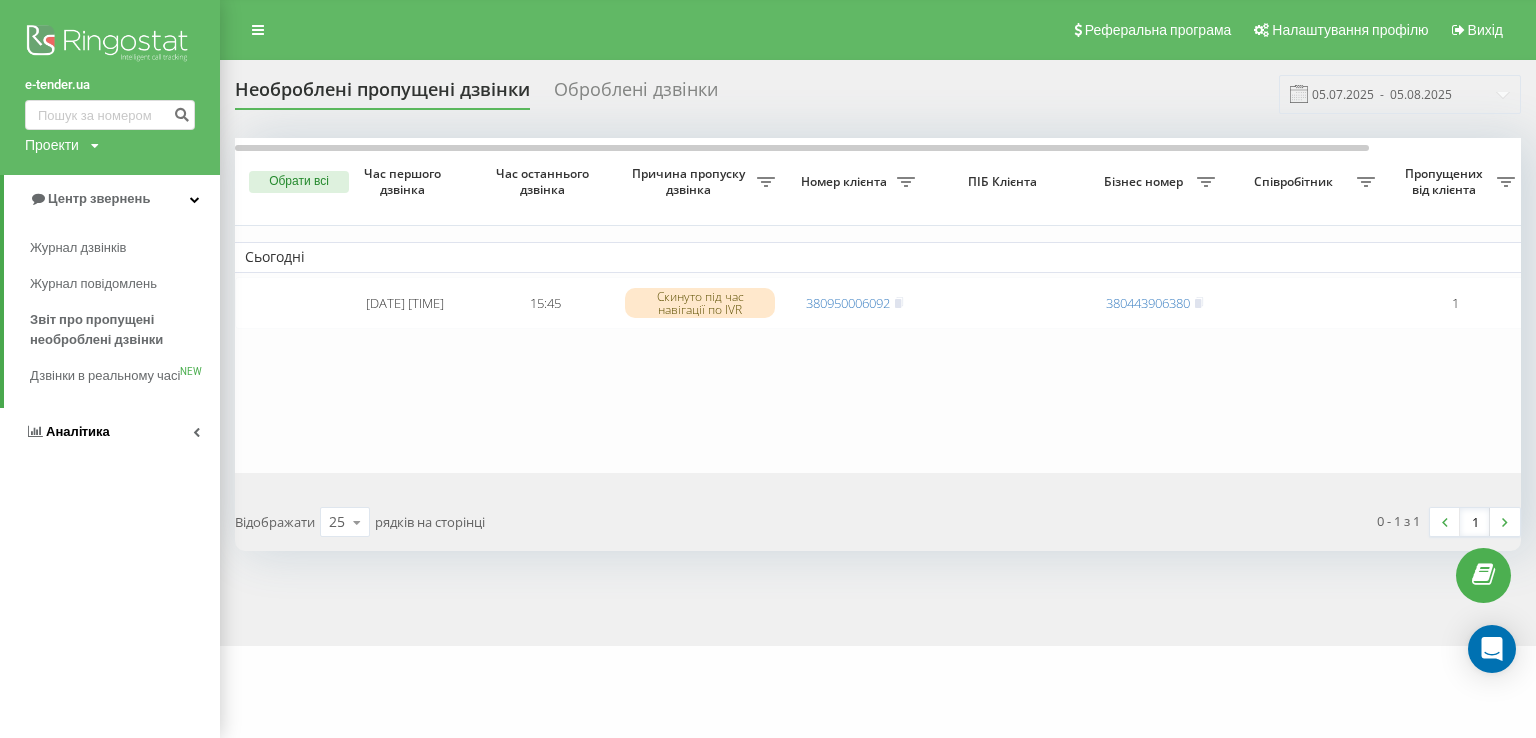 click on "Аналiтика" at bounding box center [78, 431] 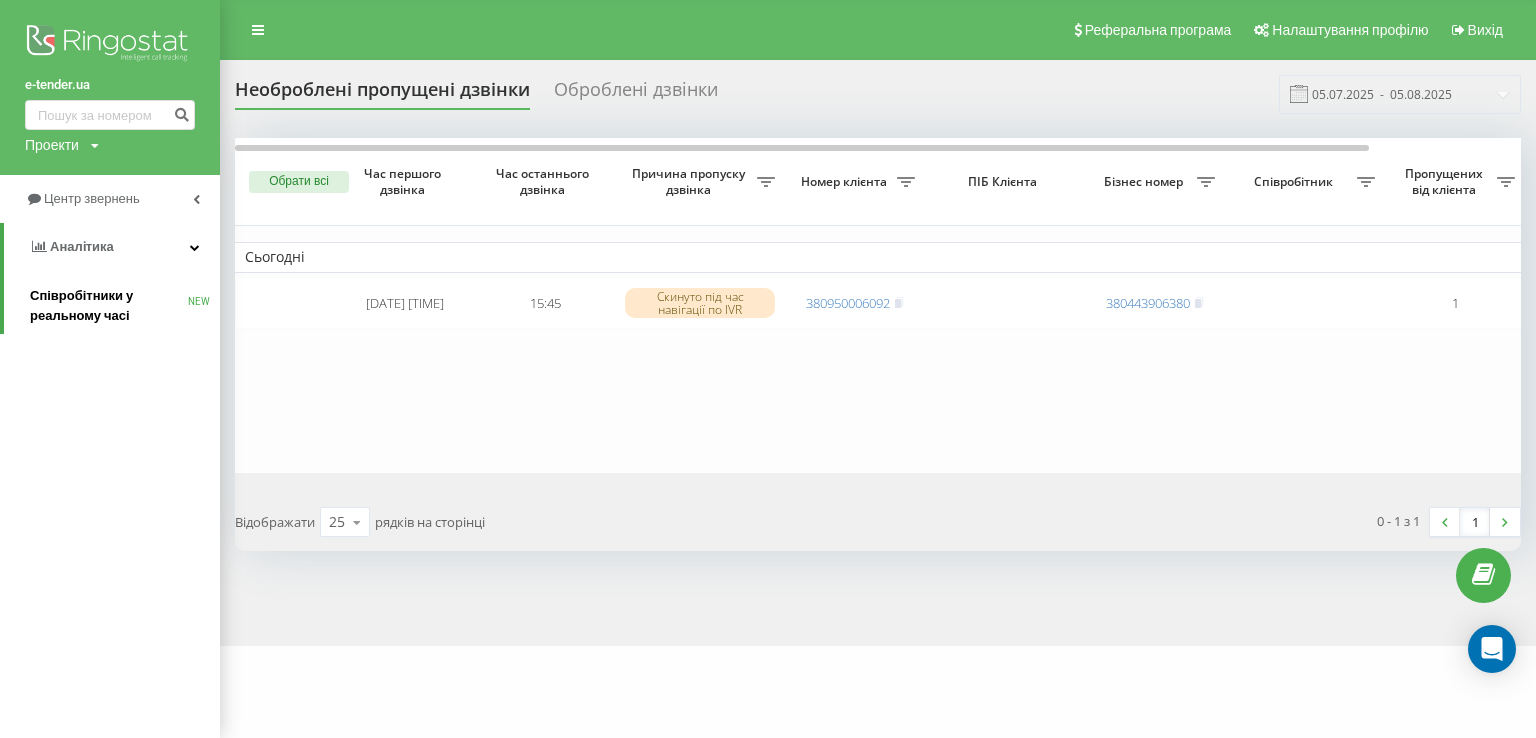 click on "Співробітники у реальному часі" at bounding box center [109, 306] 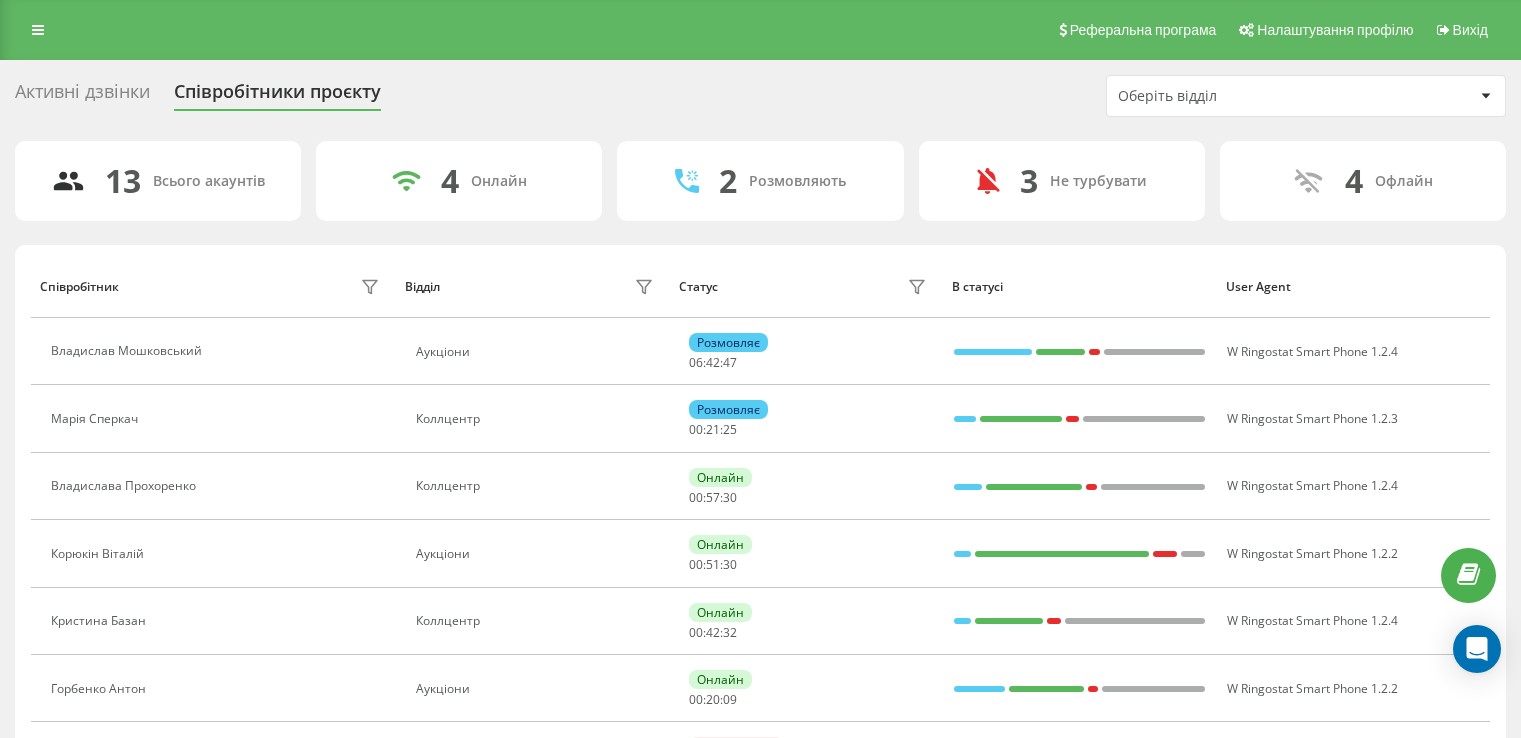 scroll, scrollTop: 0, scrollLeft: 0, axis: both 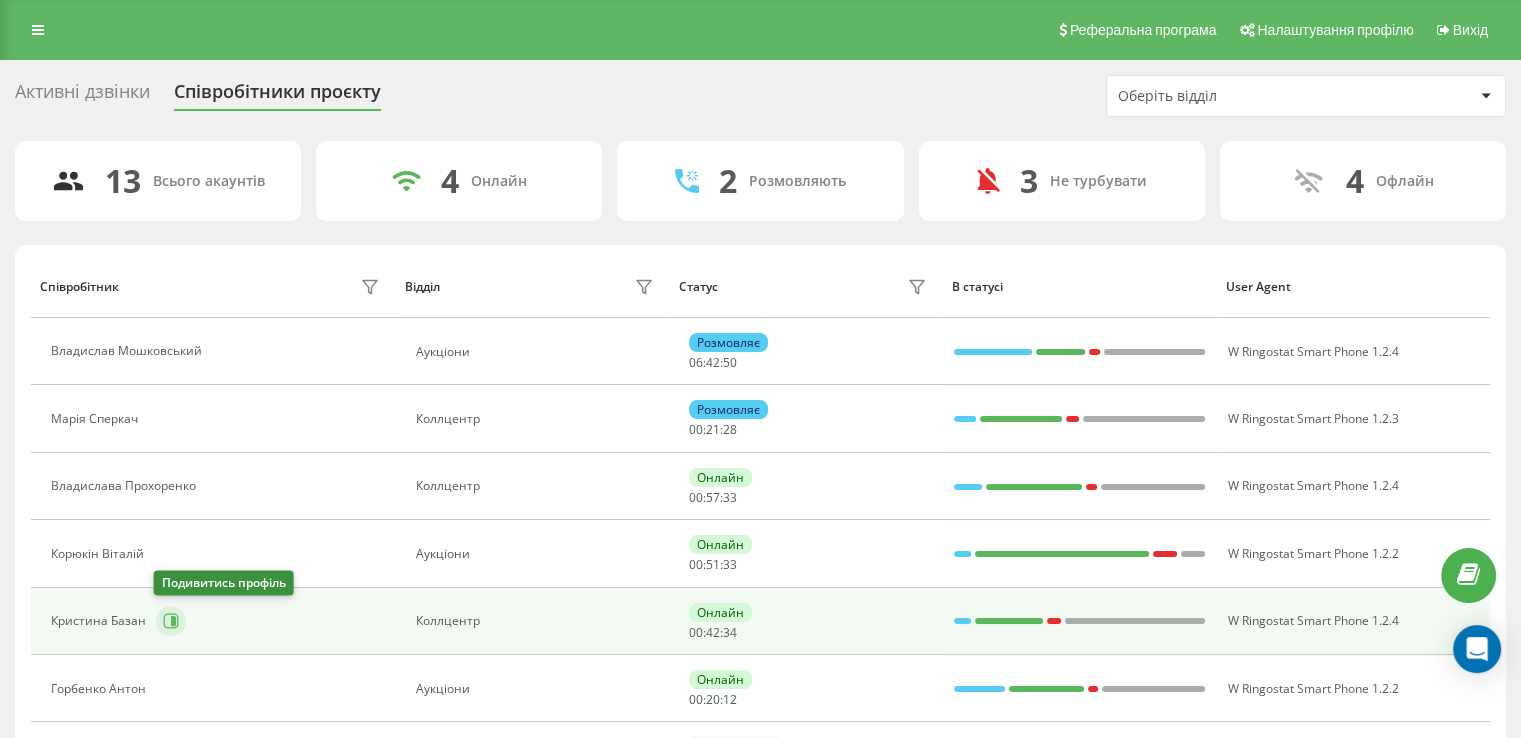 click 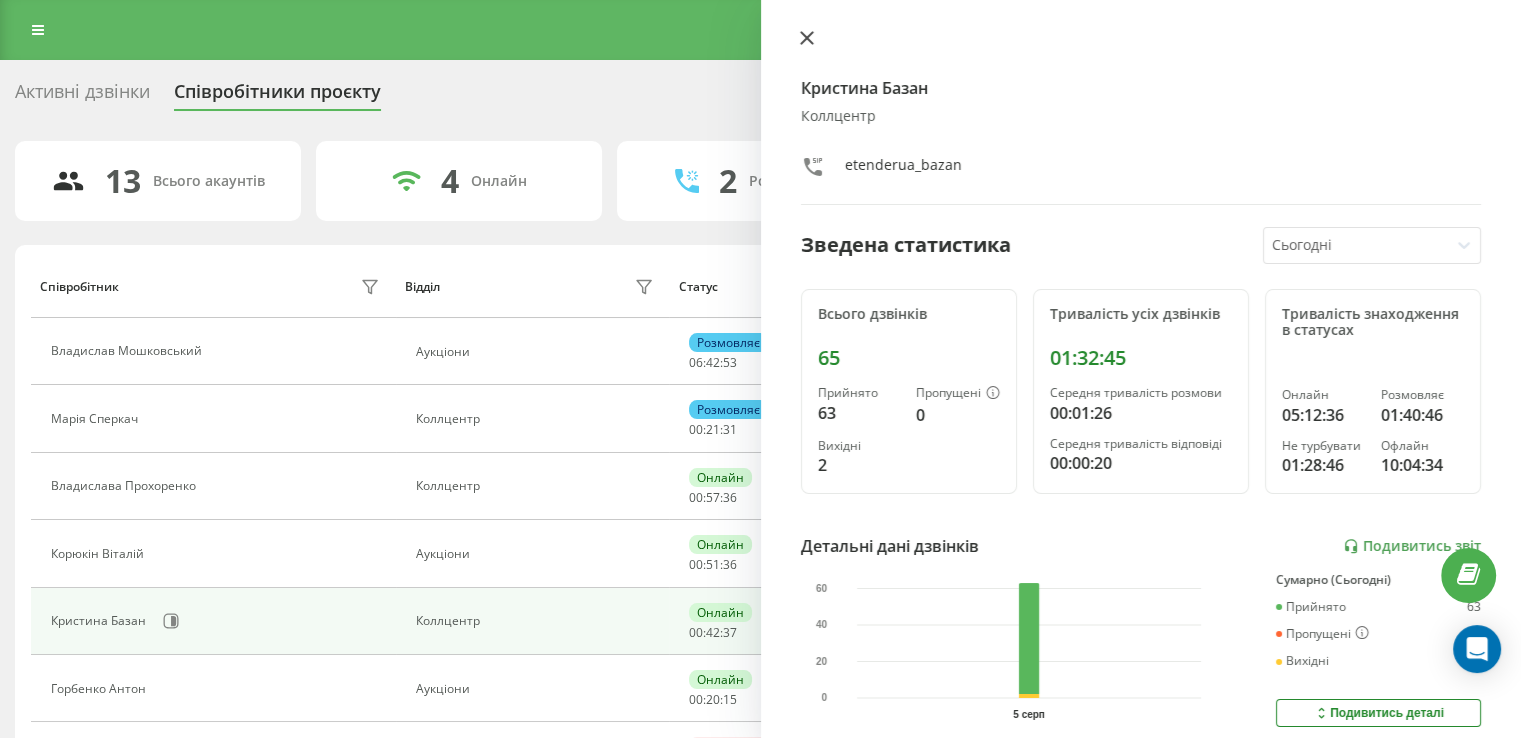 click 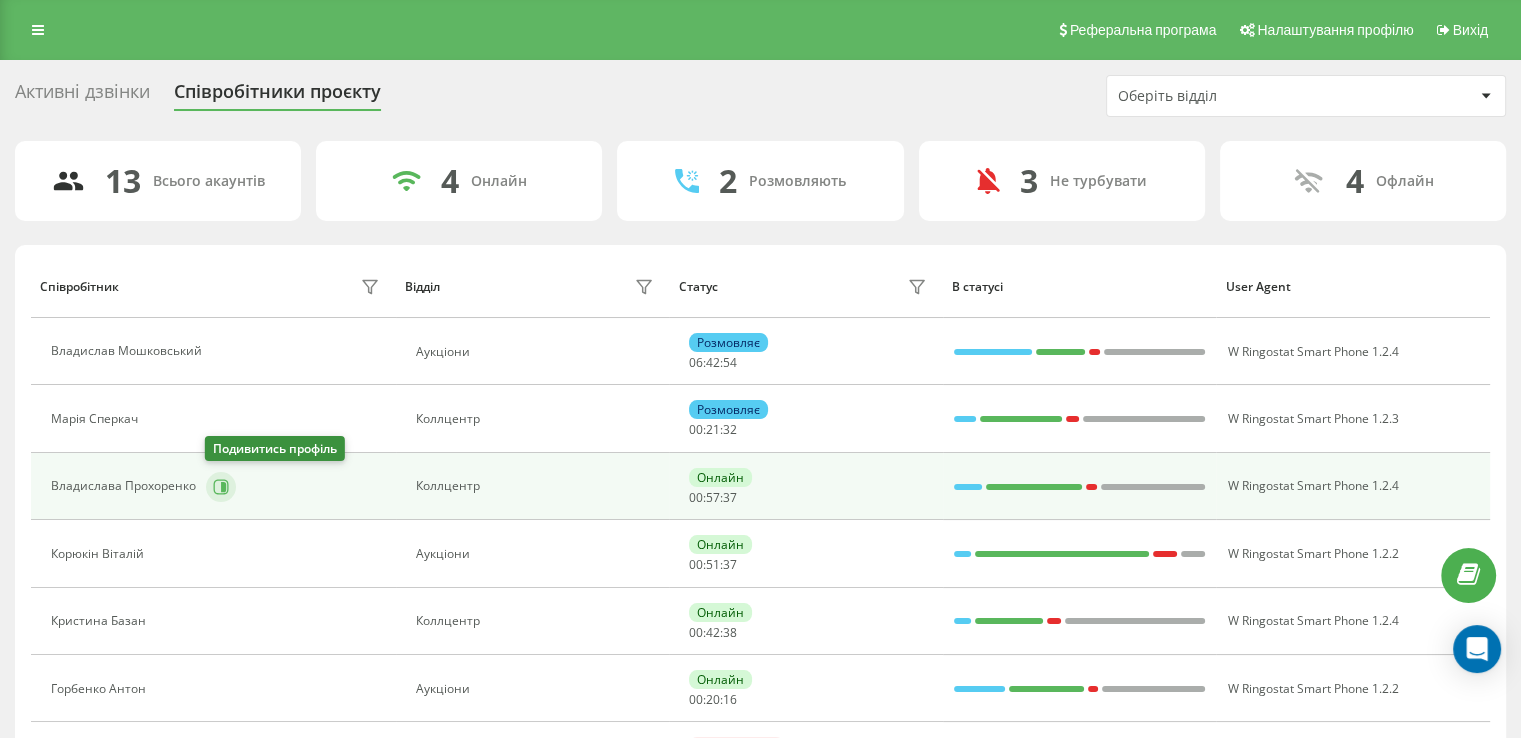 click 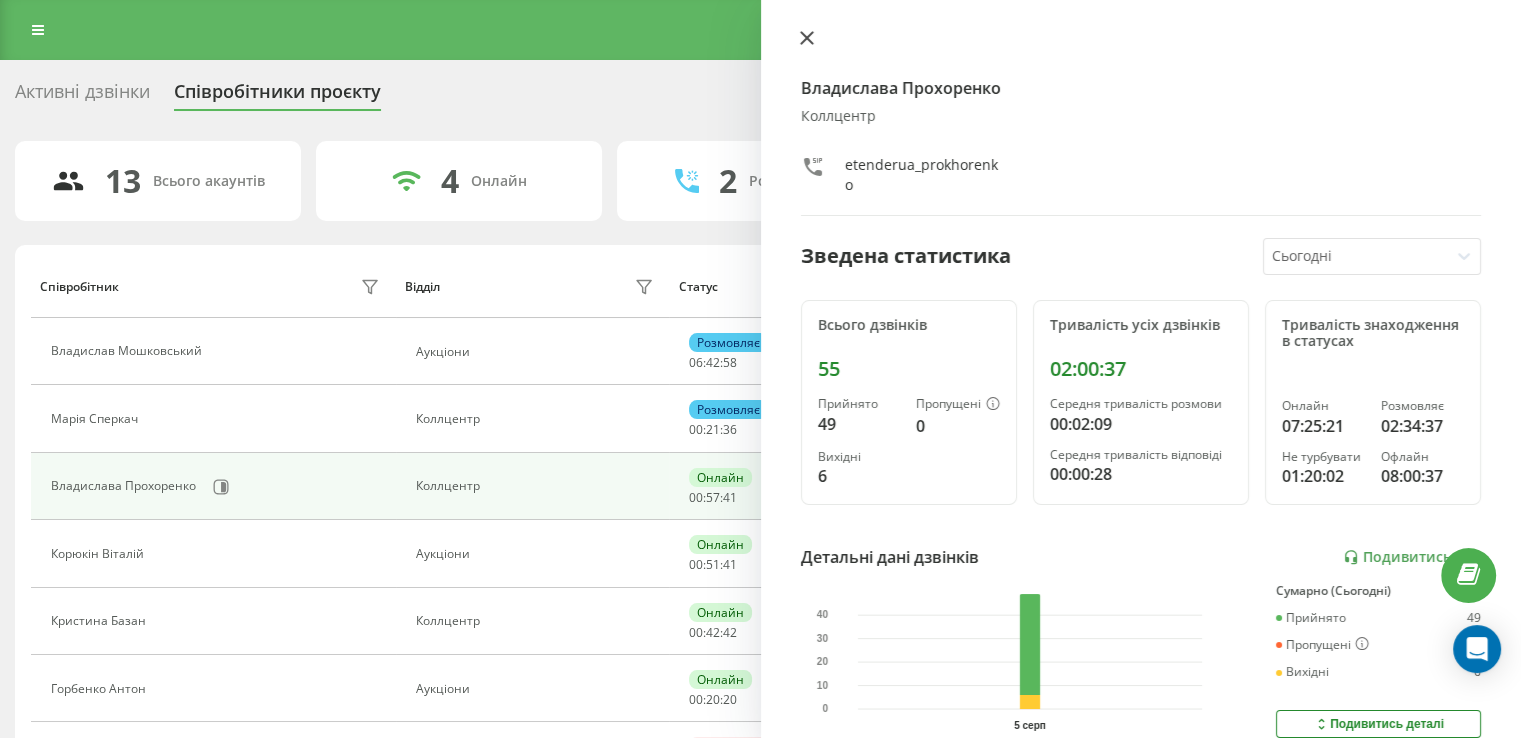 click 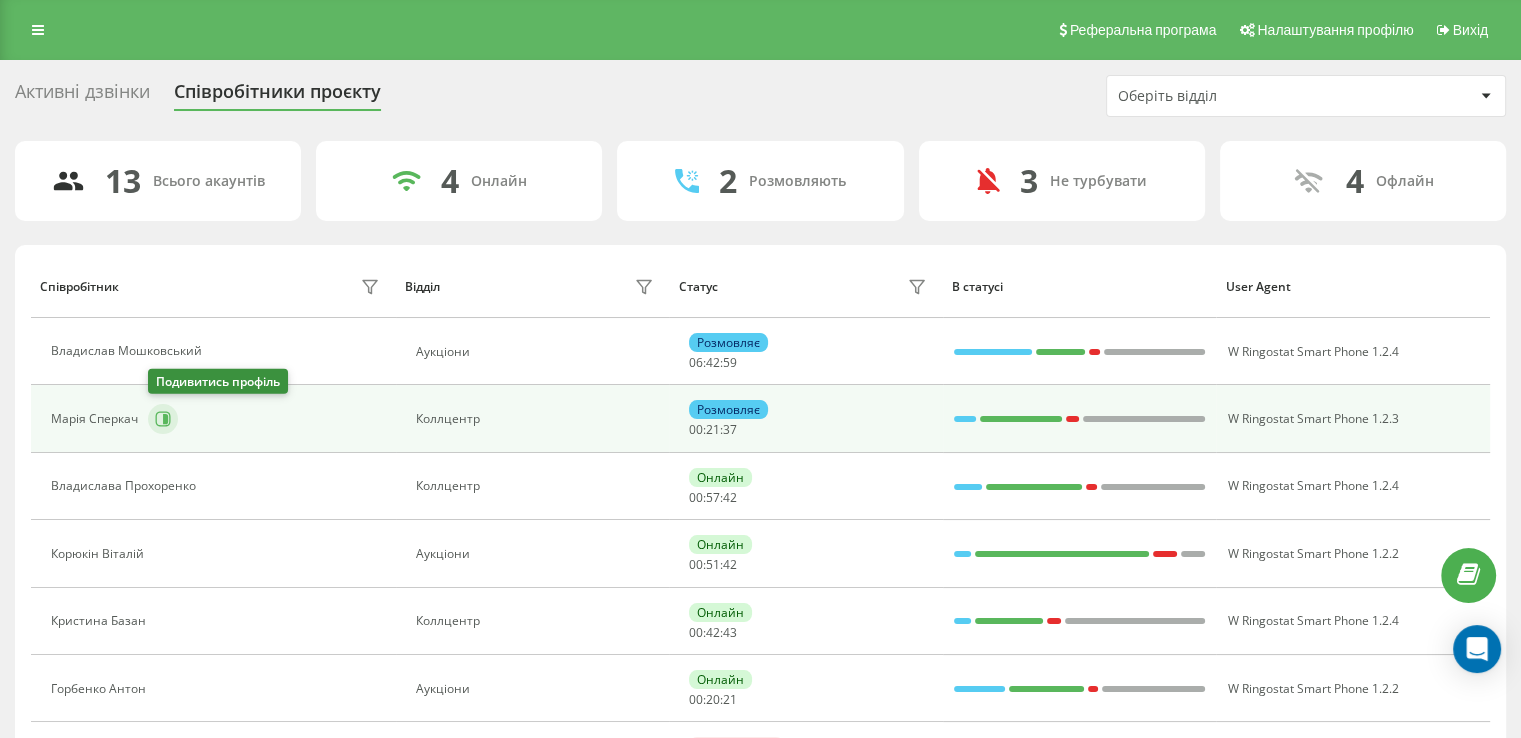 click 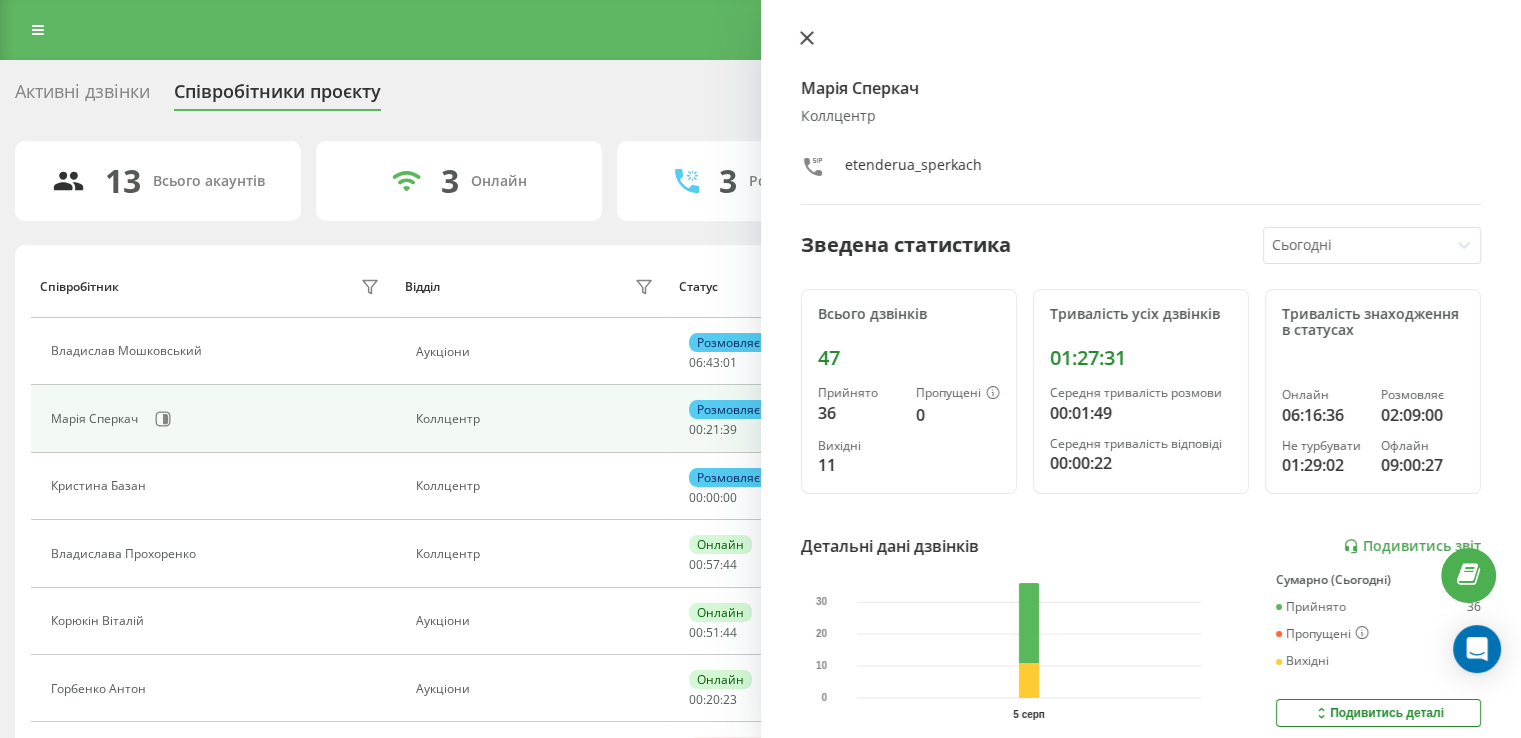 click at bounding box center (807, 39) 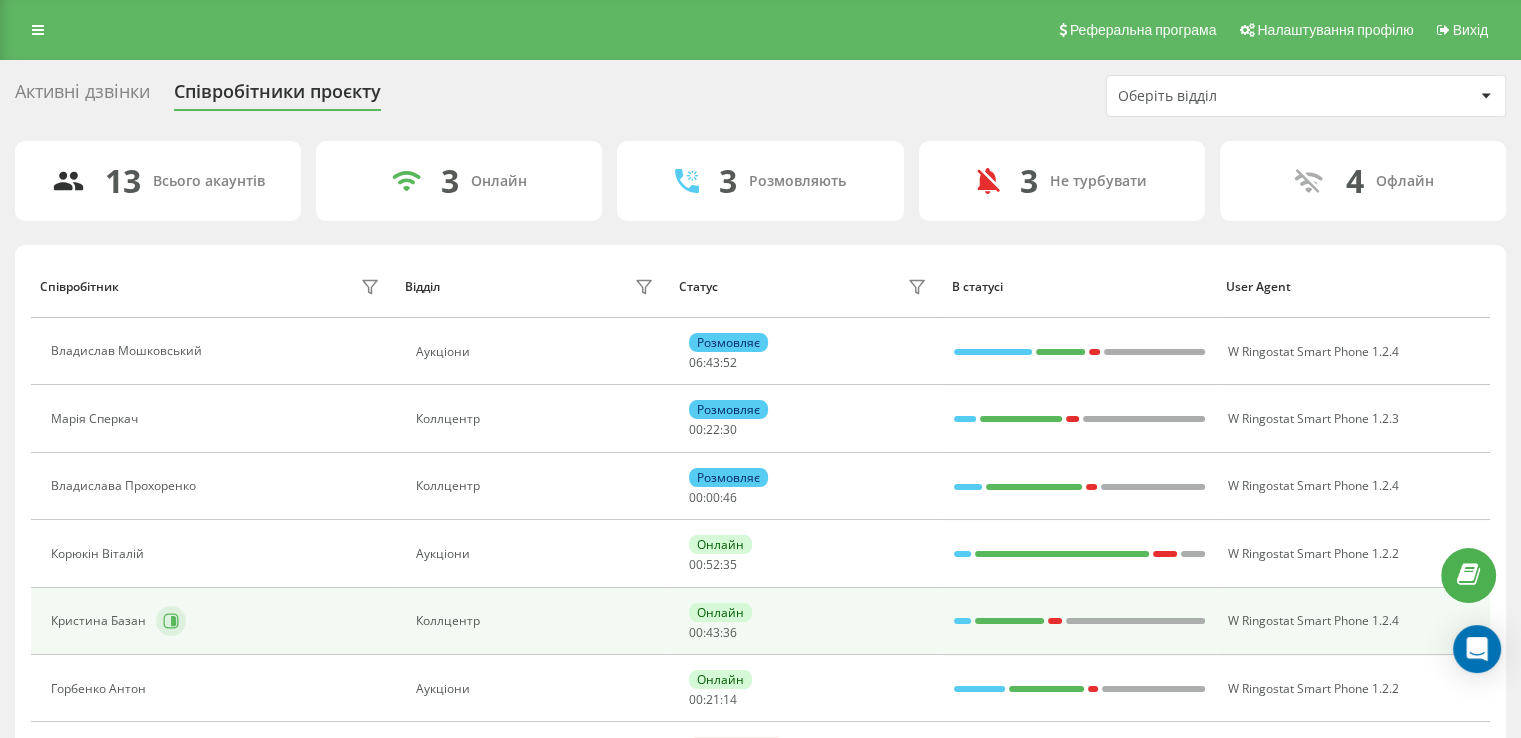 click 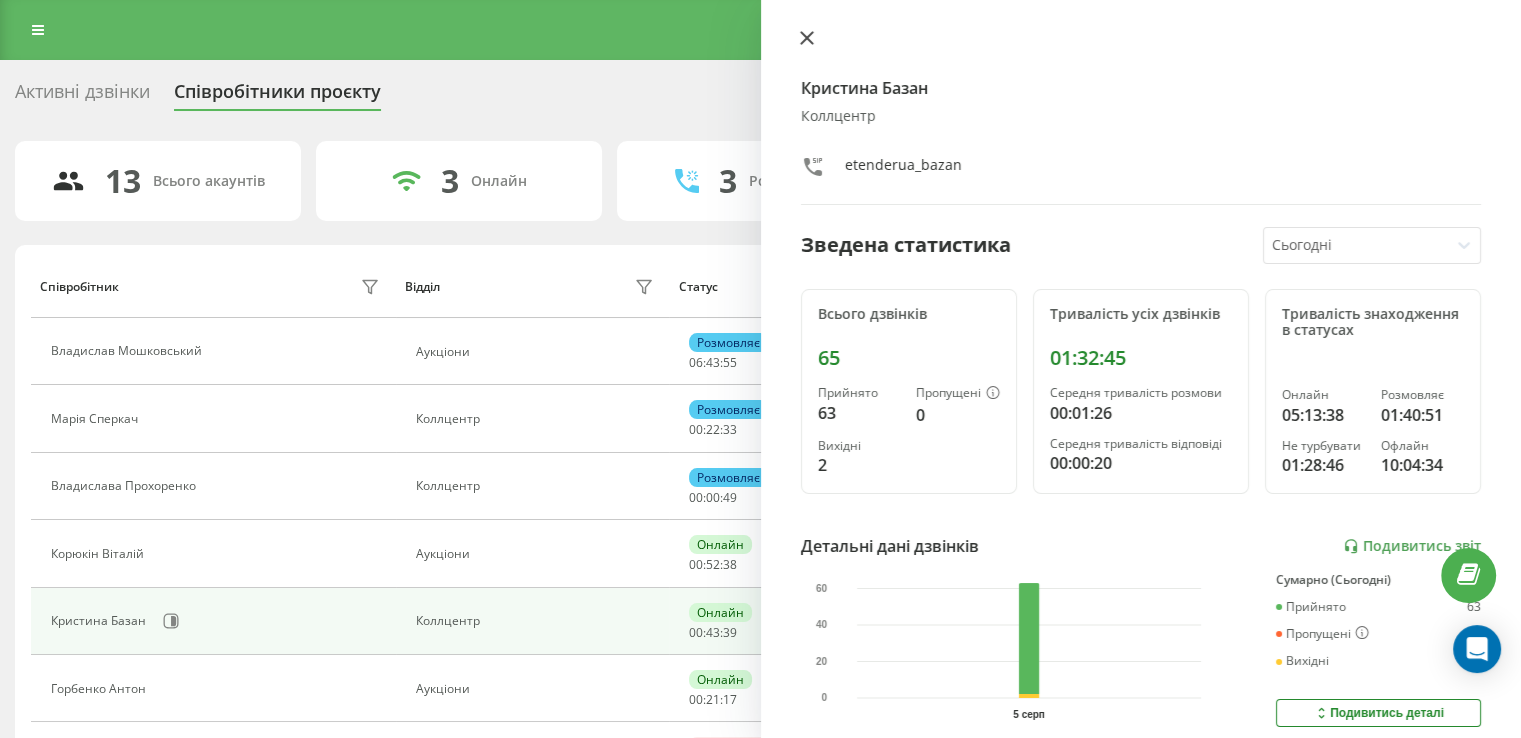 click 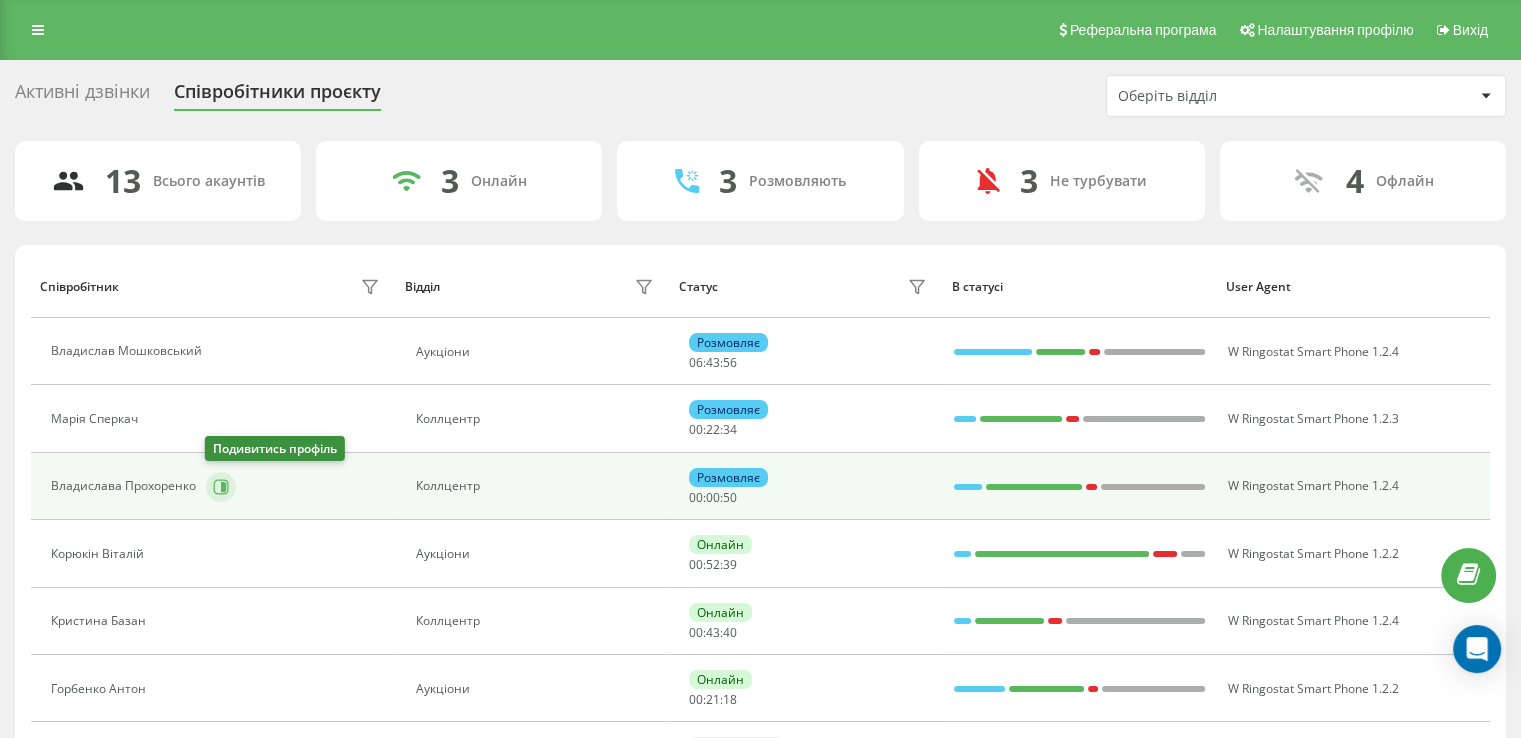 click at bounding box center (221, 487) 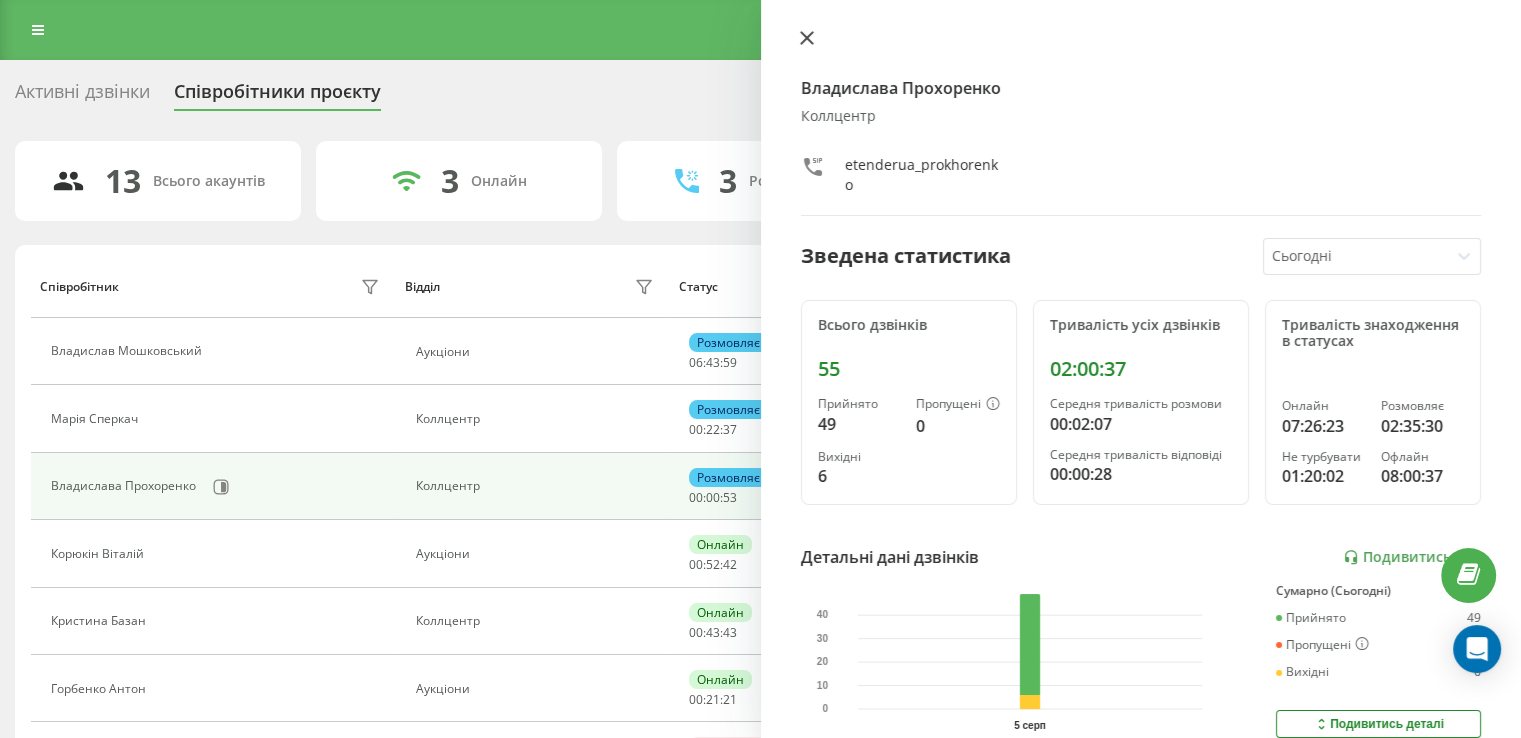 click 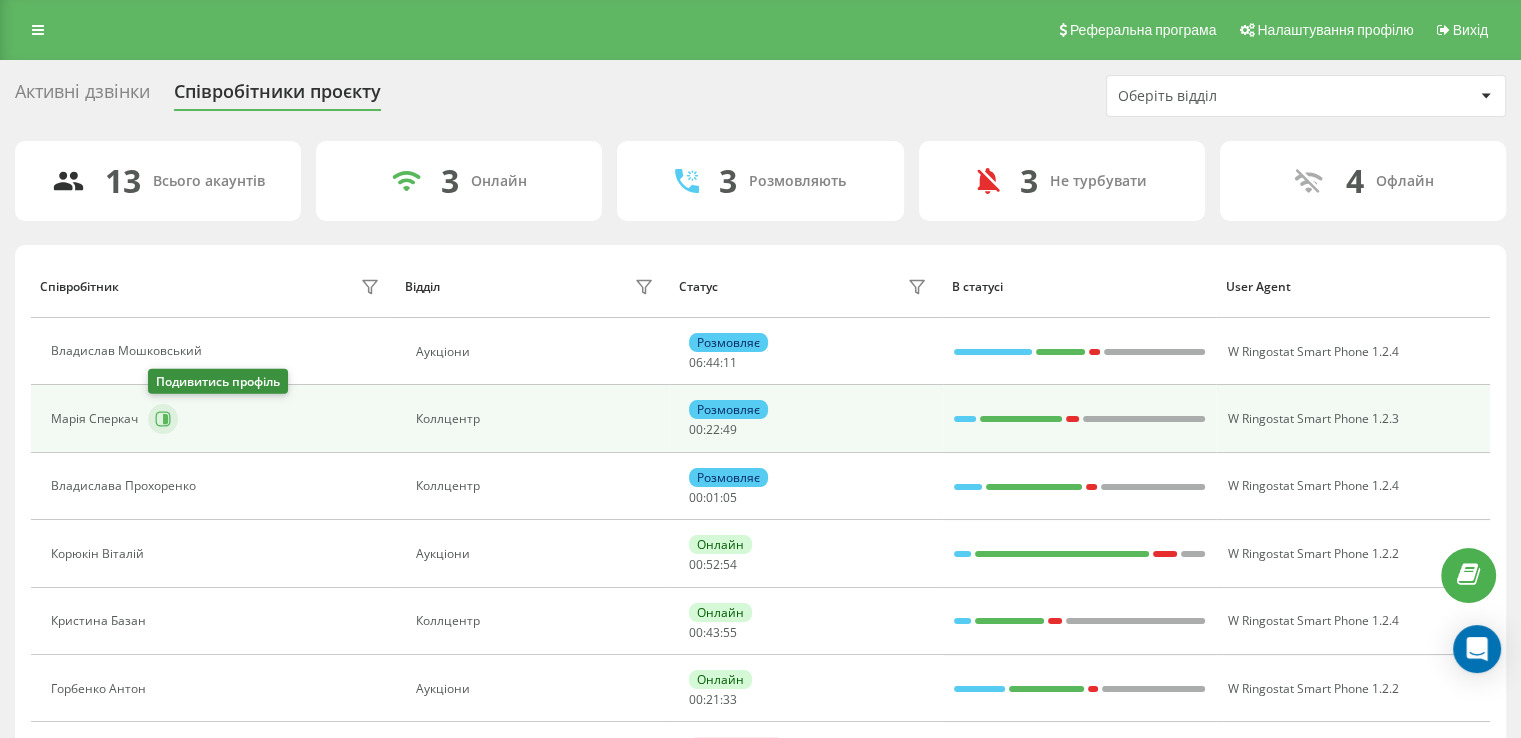 click at bounding box center [163, 419] 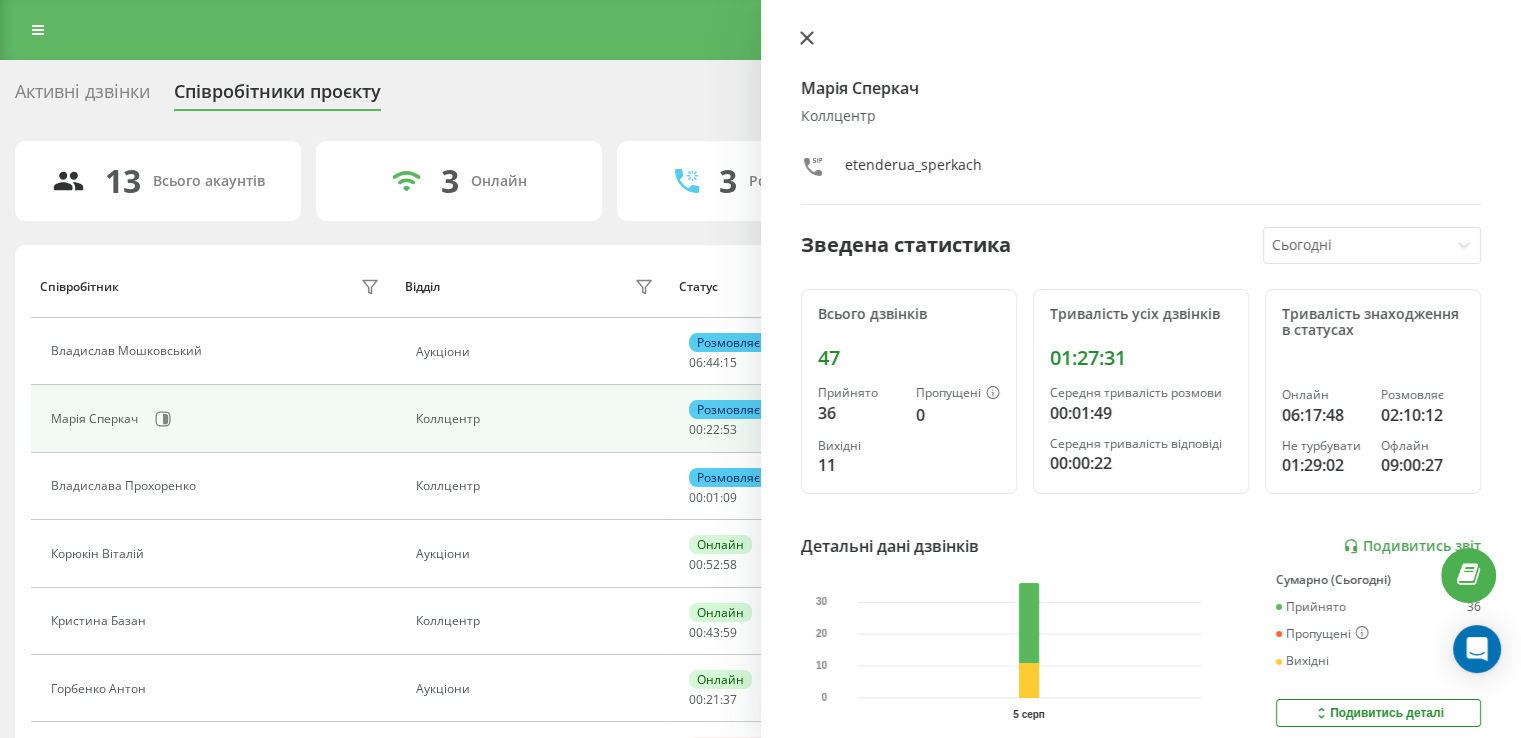 click 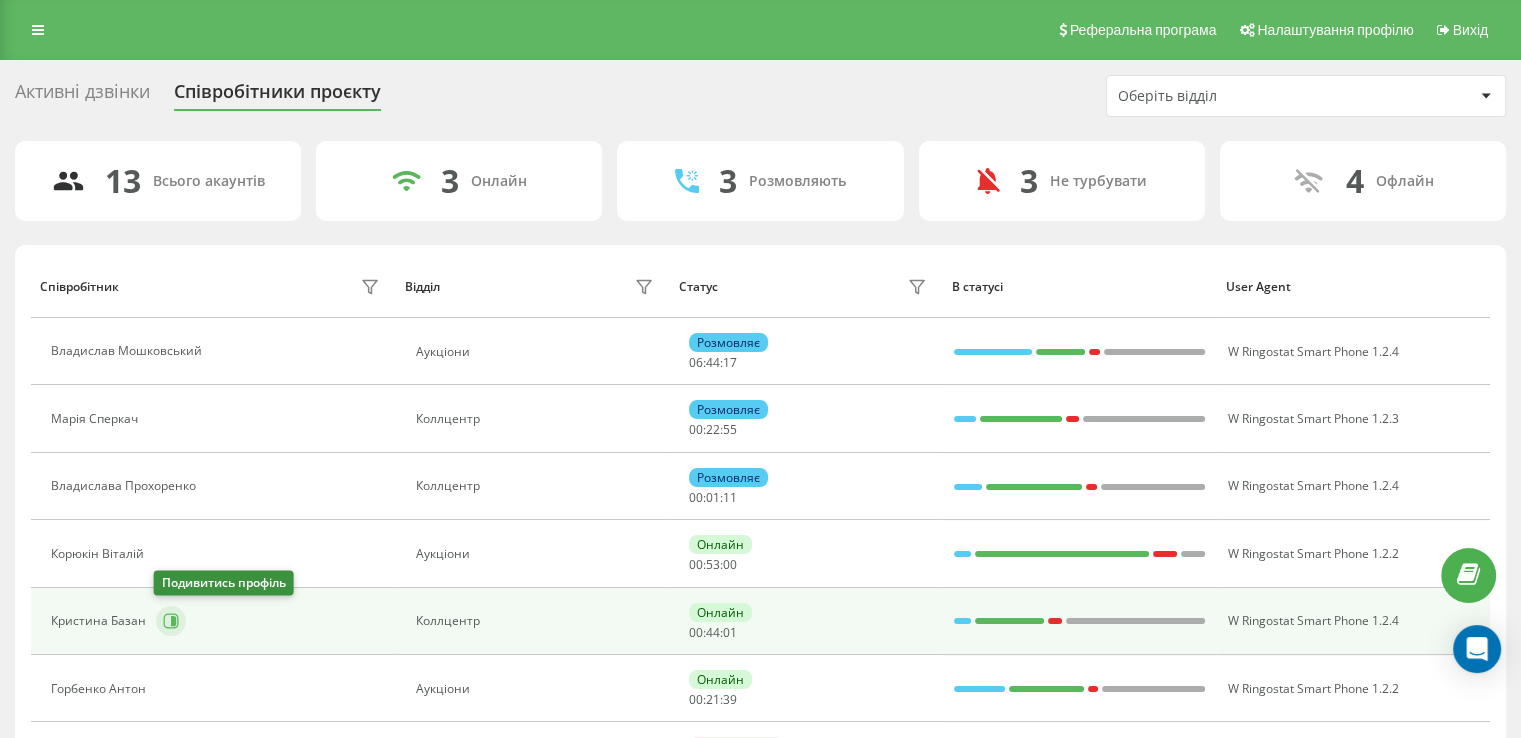 click 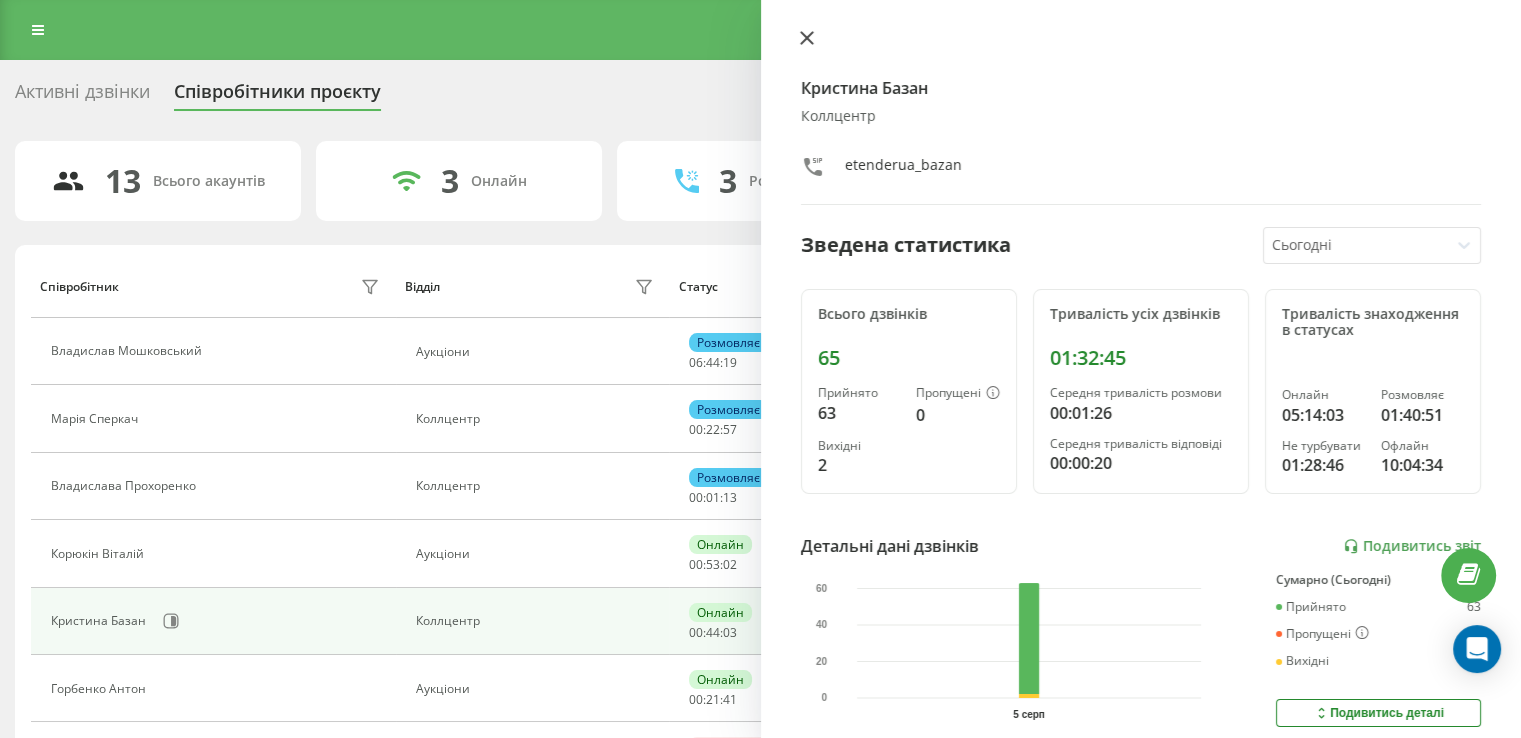 click at bounding box center [807, 39] 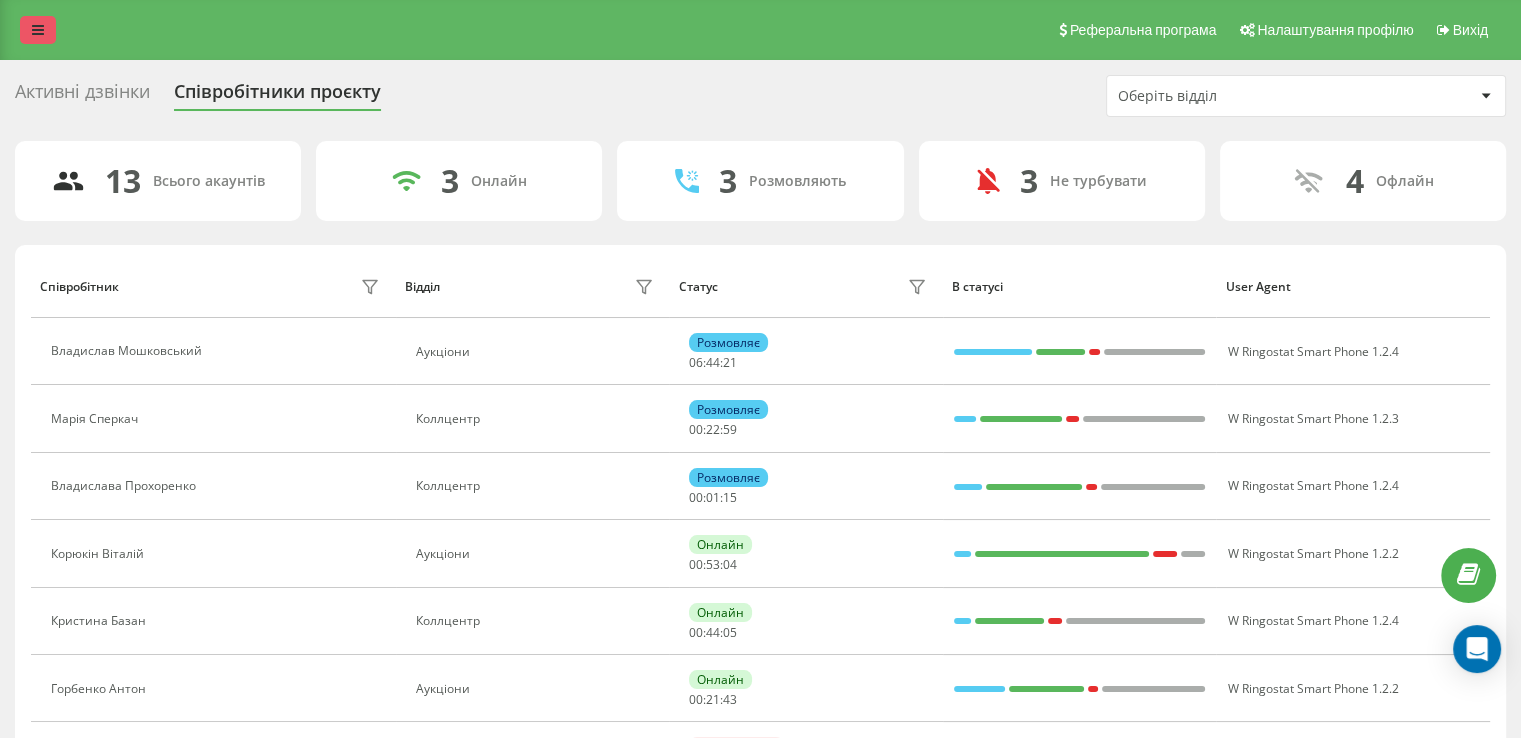 click at bounding box center (38, 30) 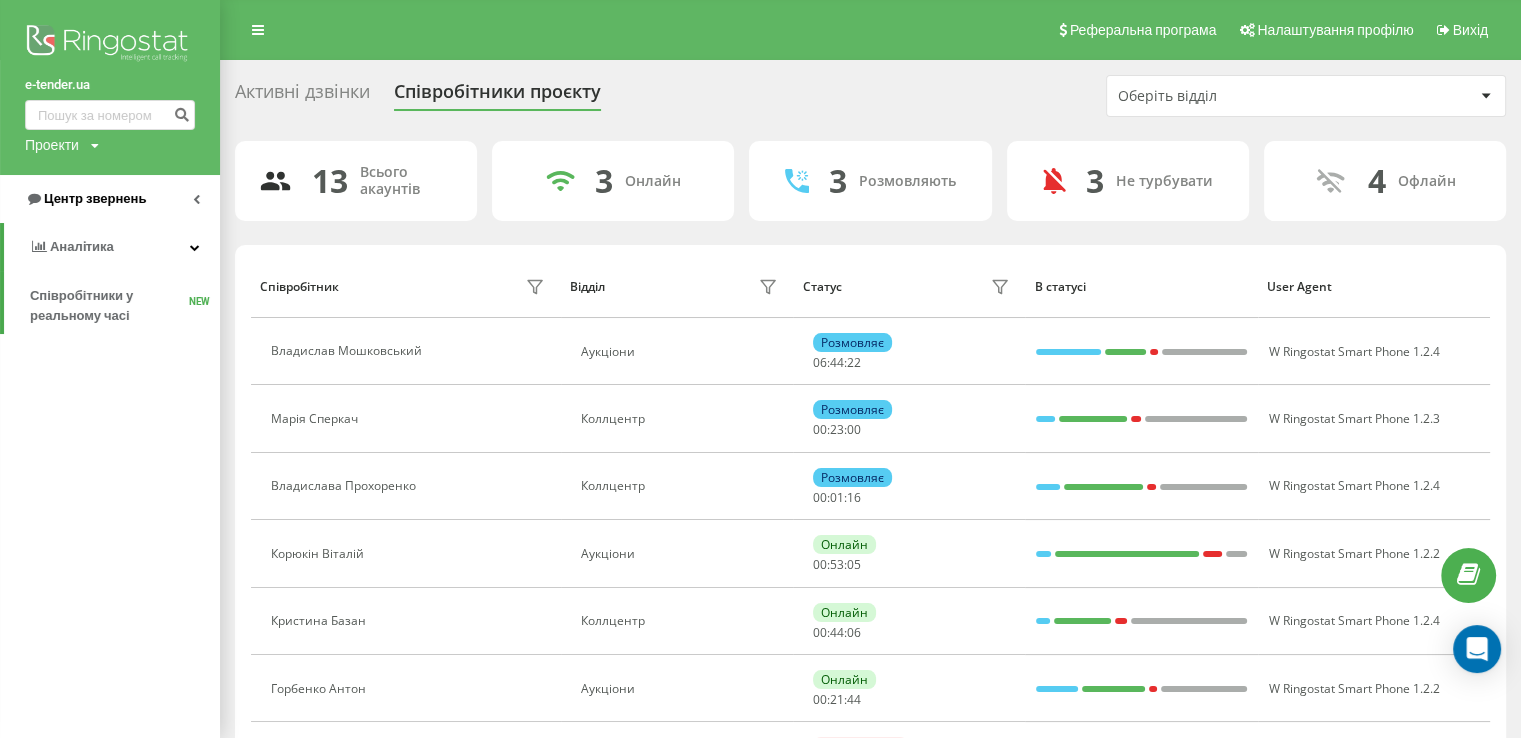 click on "Центр звернень" at bounding box center [85, 199] 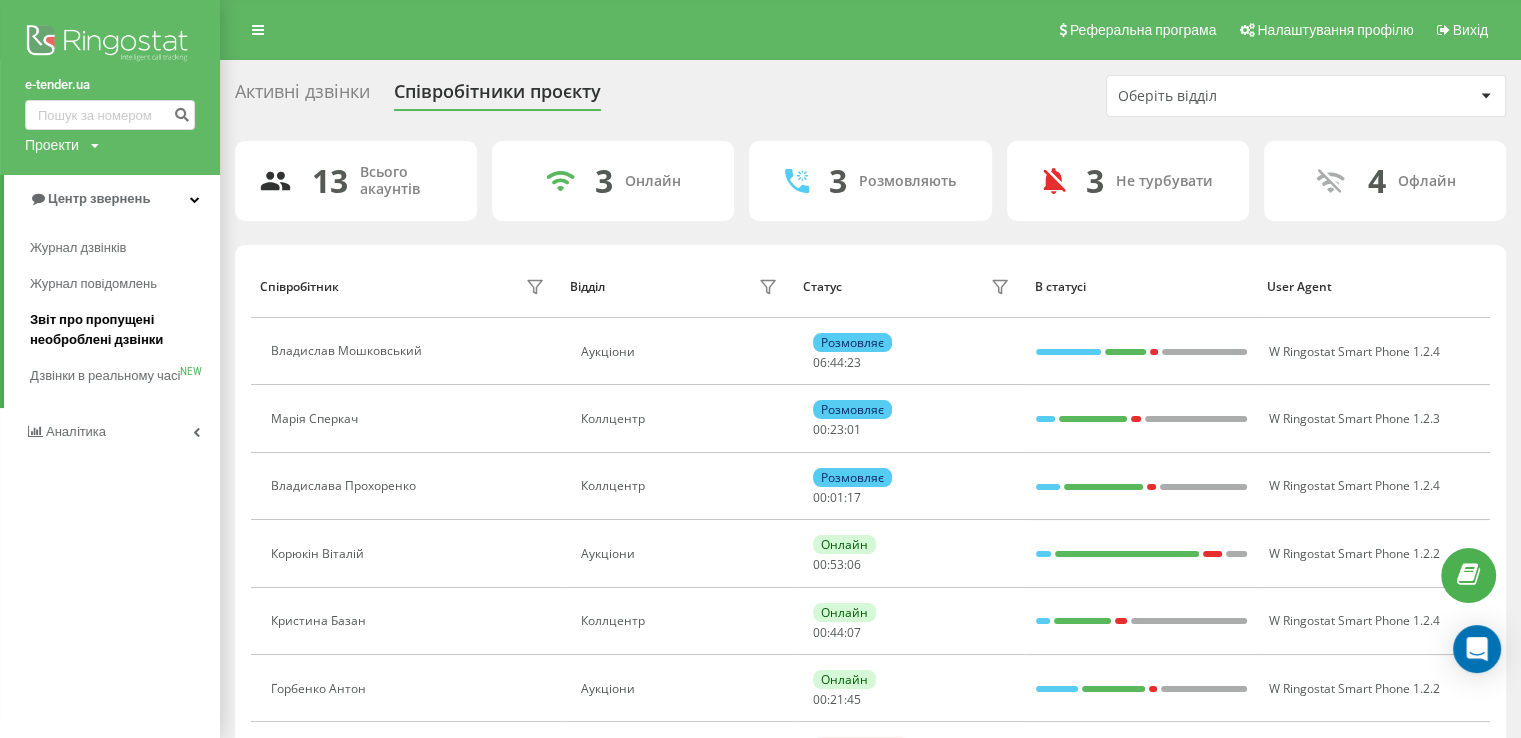 click on "Звіт про пропущені необроблені дзвінки" at bounding box center [120, 330] 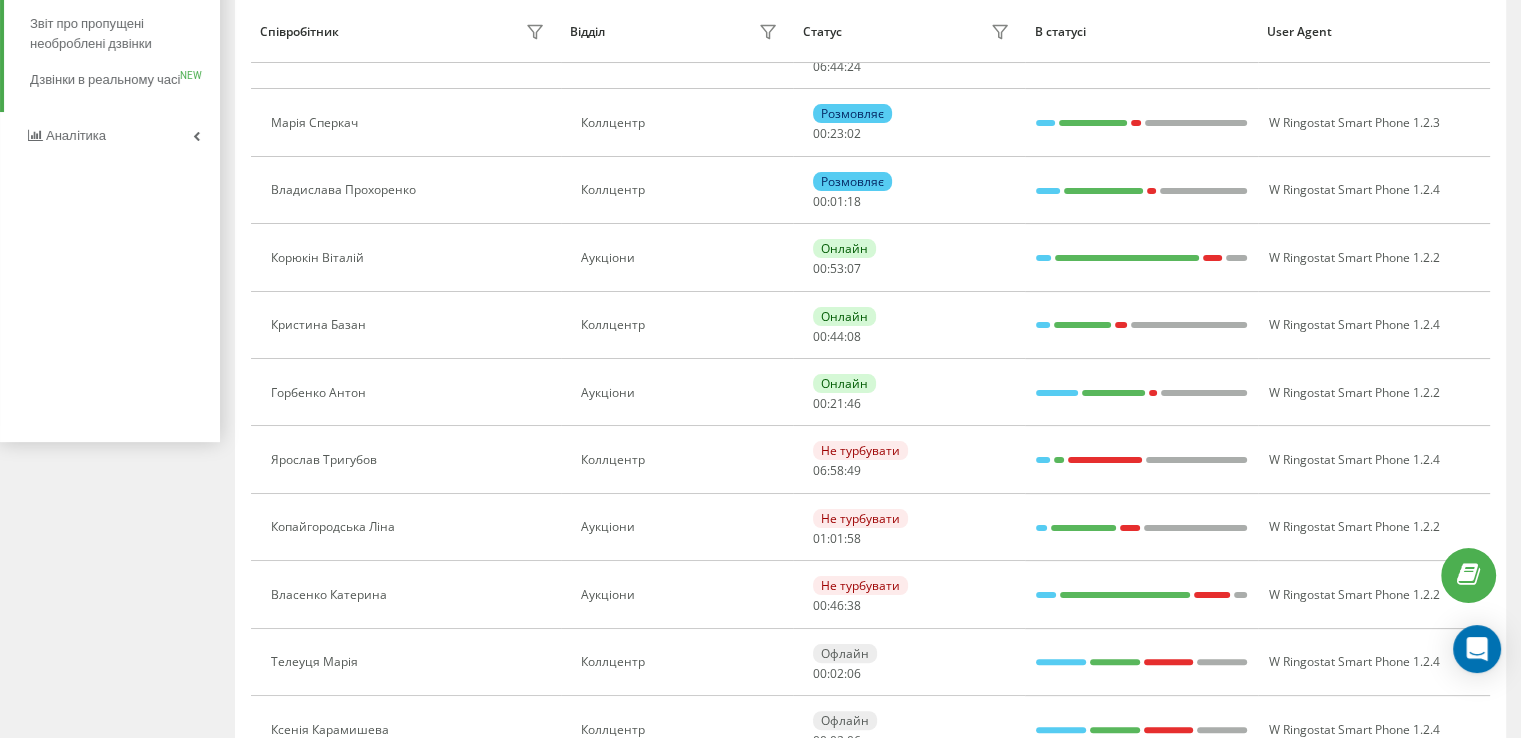 scroll, scrollTop: 300, scrollLeft: 0, axis: vertical 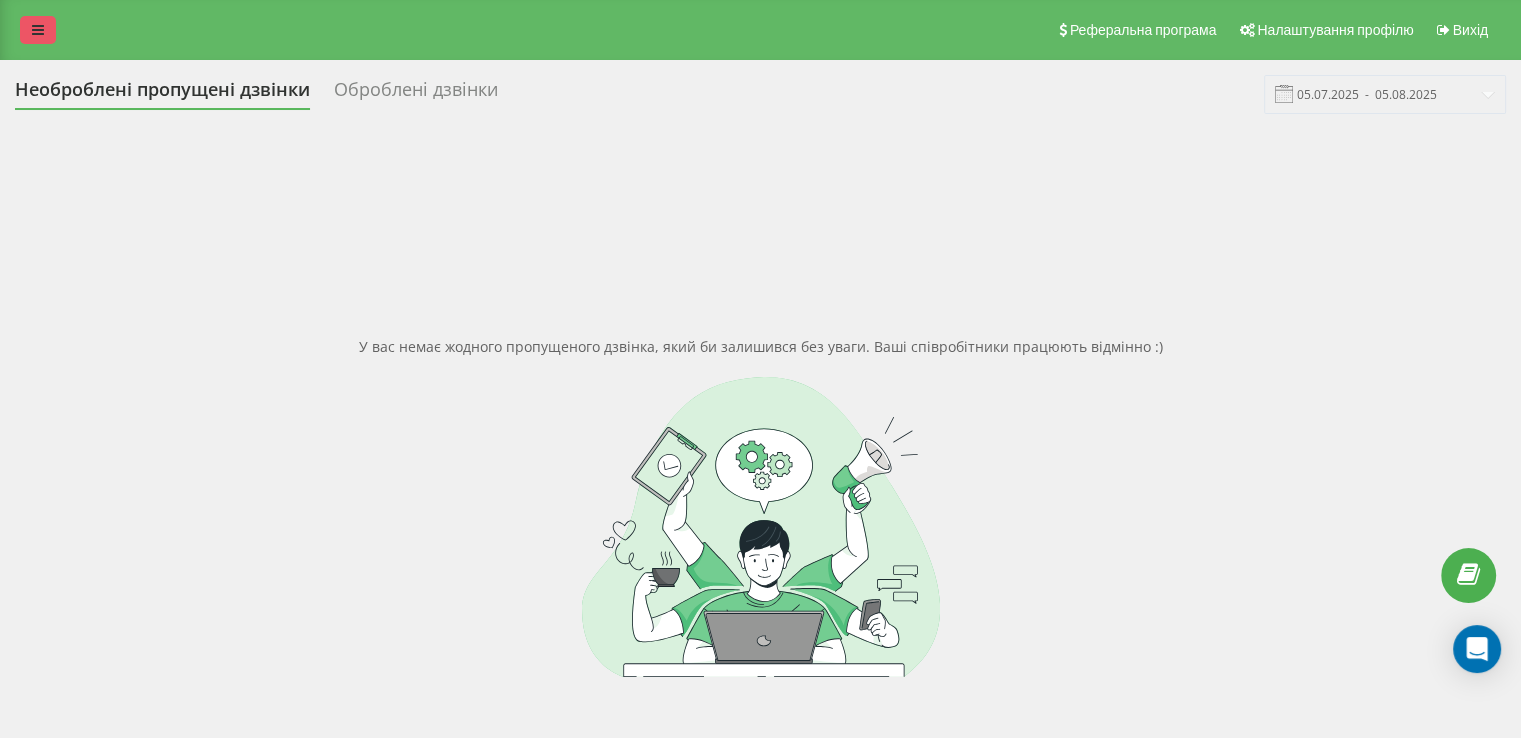 click at bounding box center [38, 30] 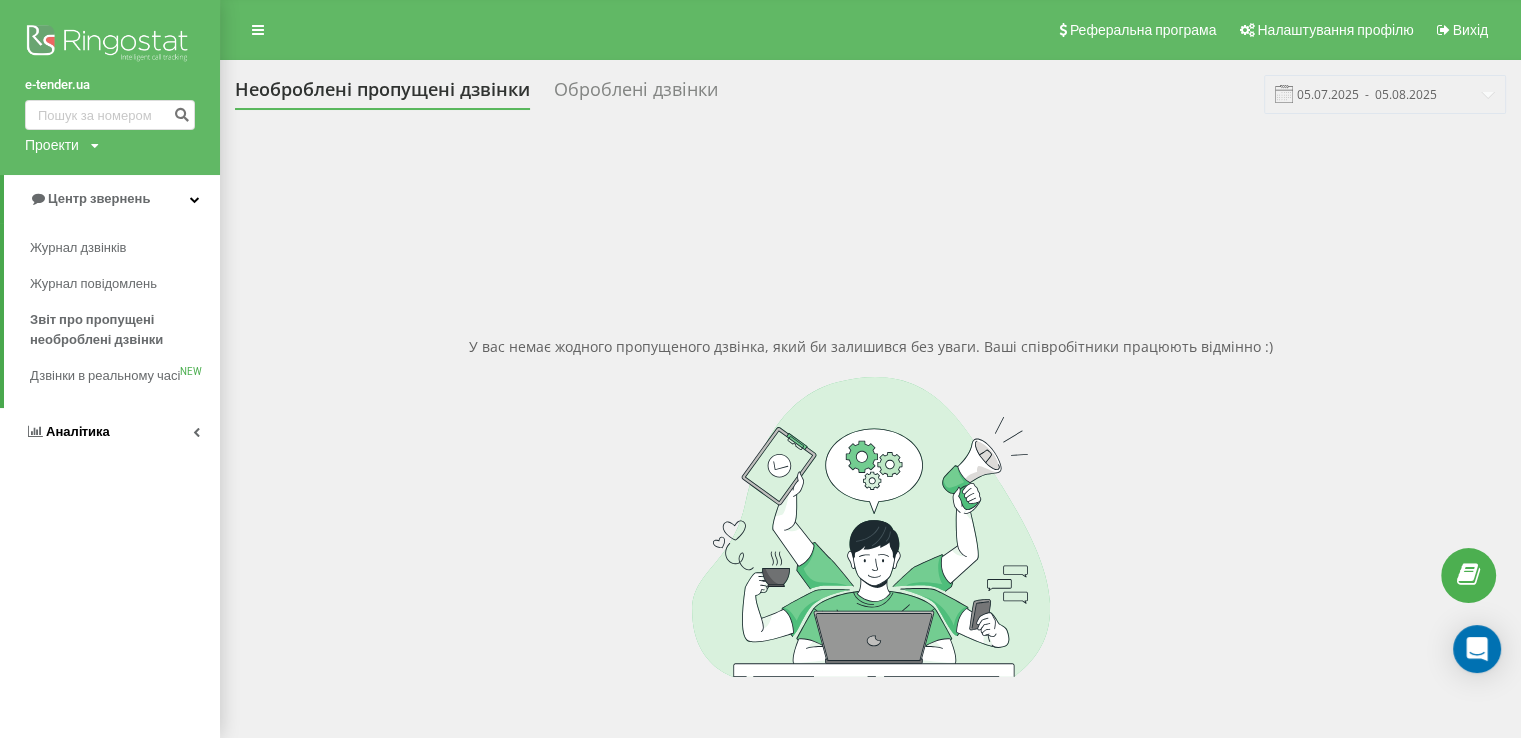click on "Аналiтика" at bounding box center (78, 431) 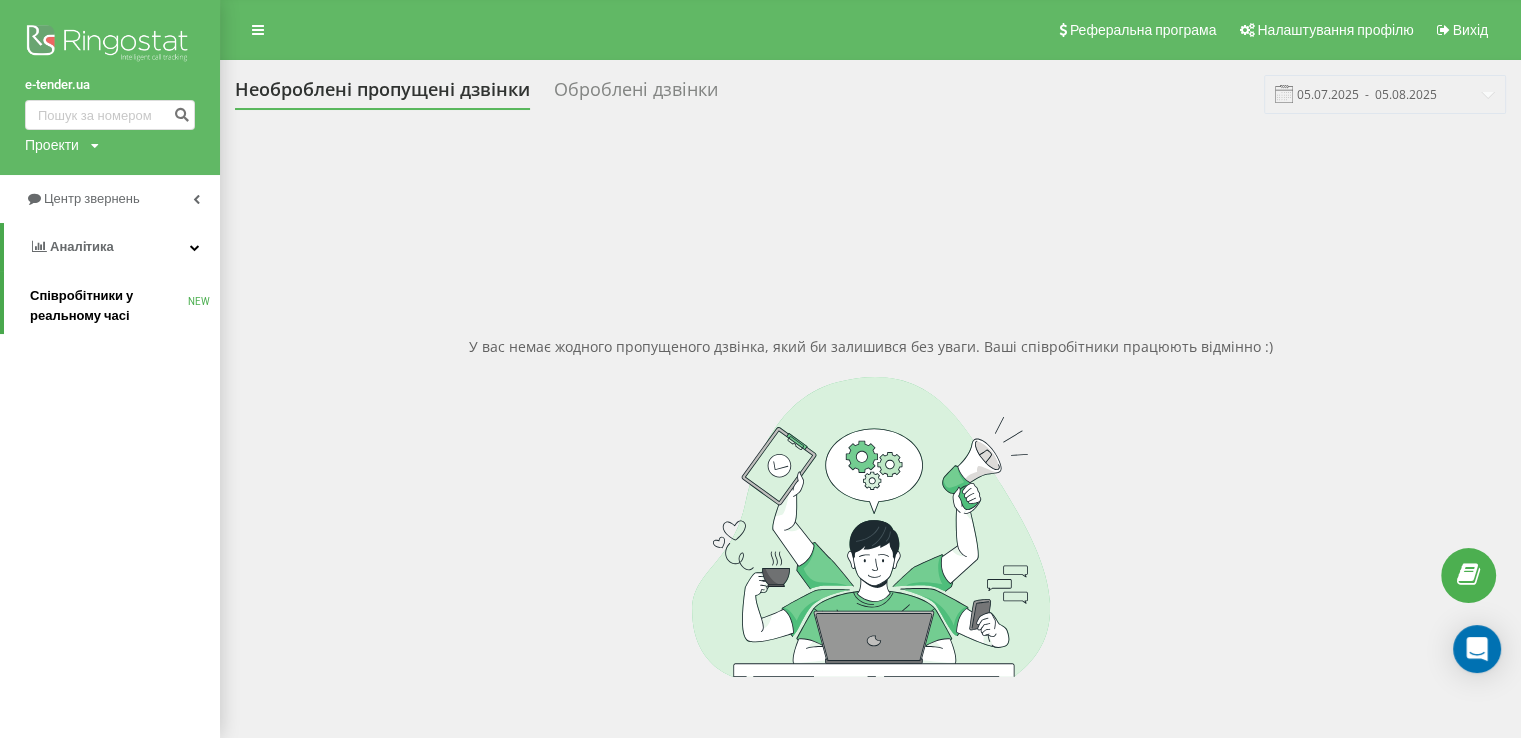 click on "Співробітники у реальному часі" at bounding box center [109, 306] 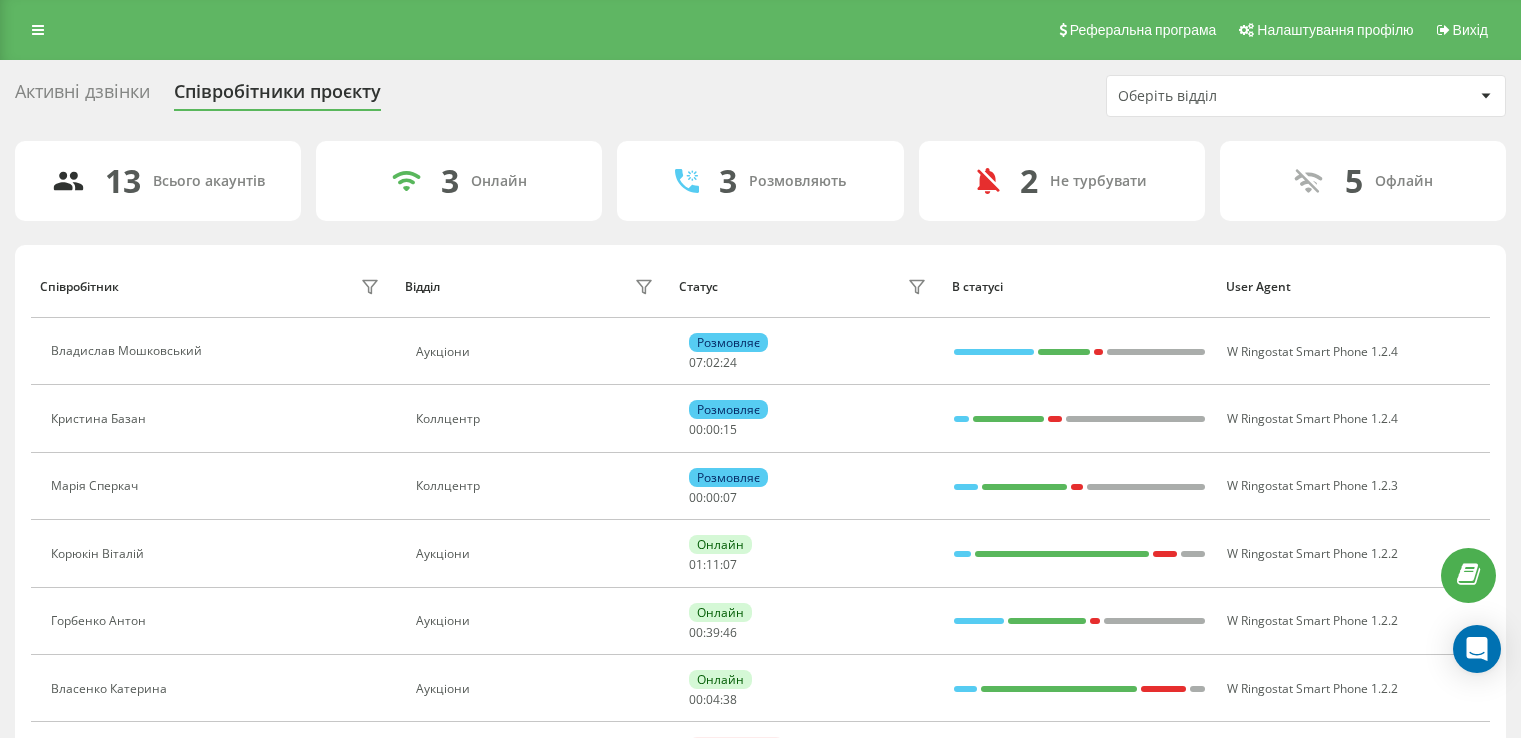scroll, scrollTop: 0, scrollLeft: 0, axis: both 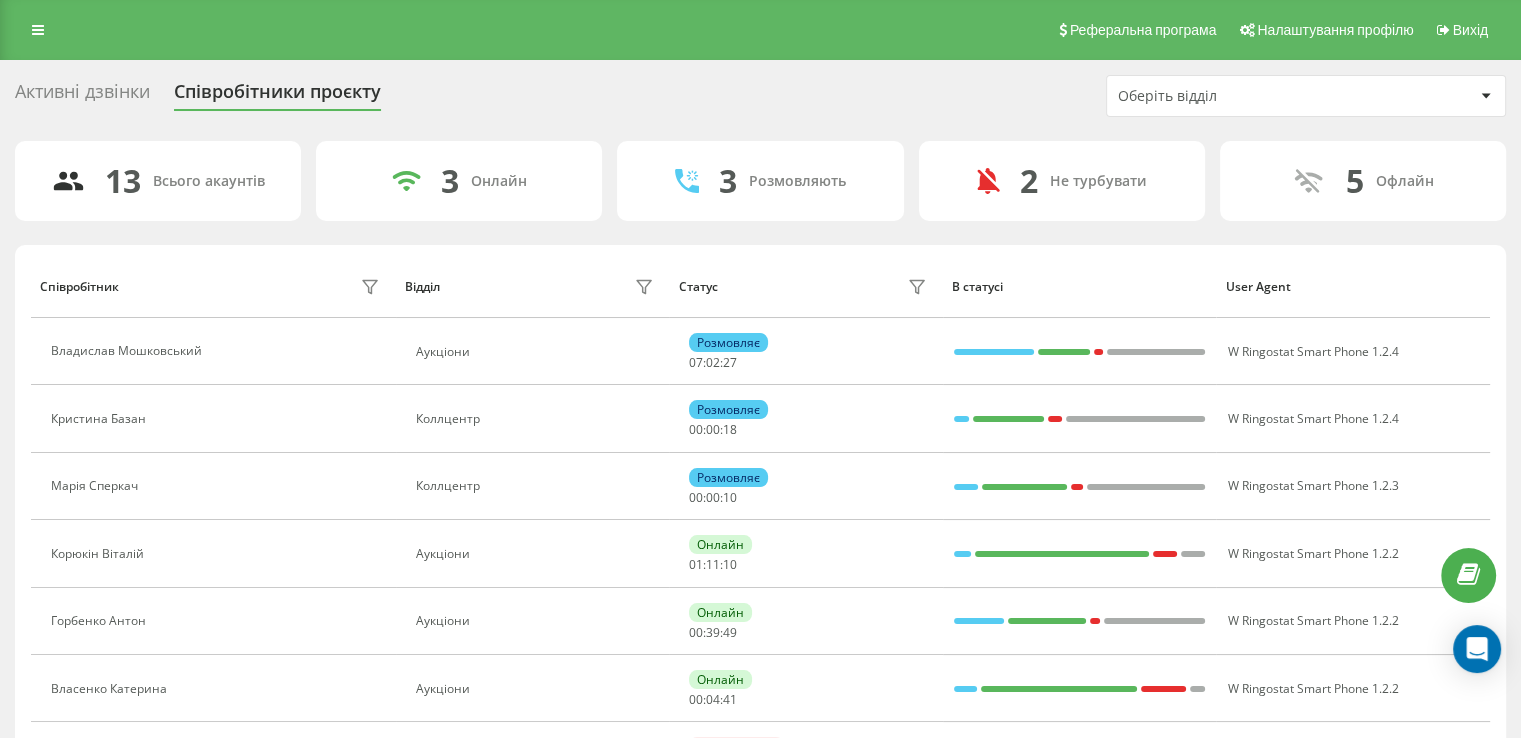 click on "Оберіть відділ" at bounding box center [1306, 96] 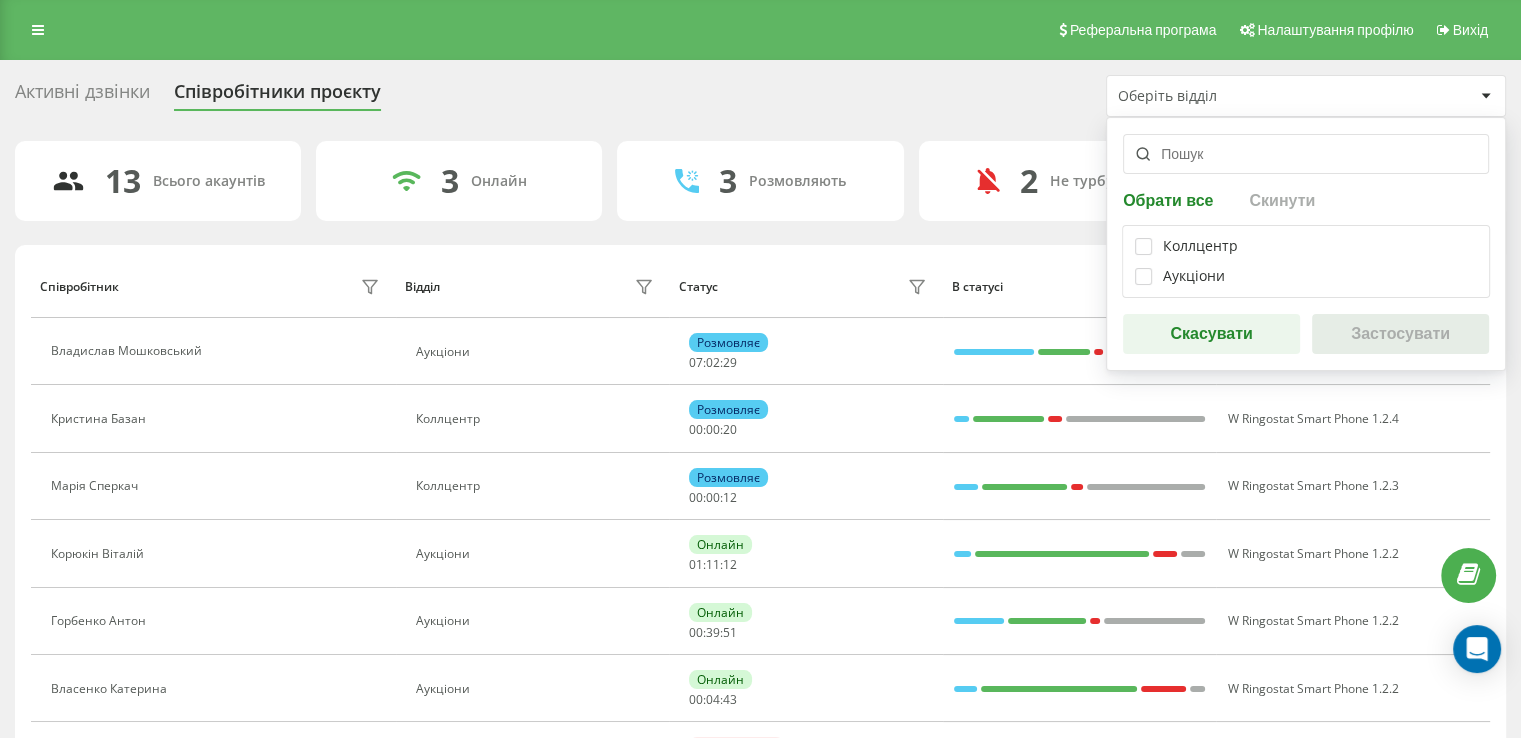 click on "Коллцентр" at bounding box center (1200, 246) 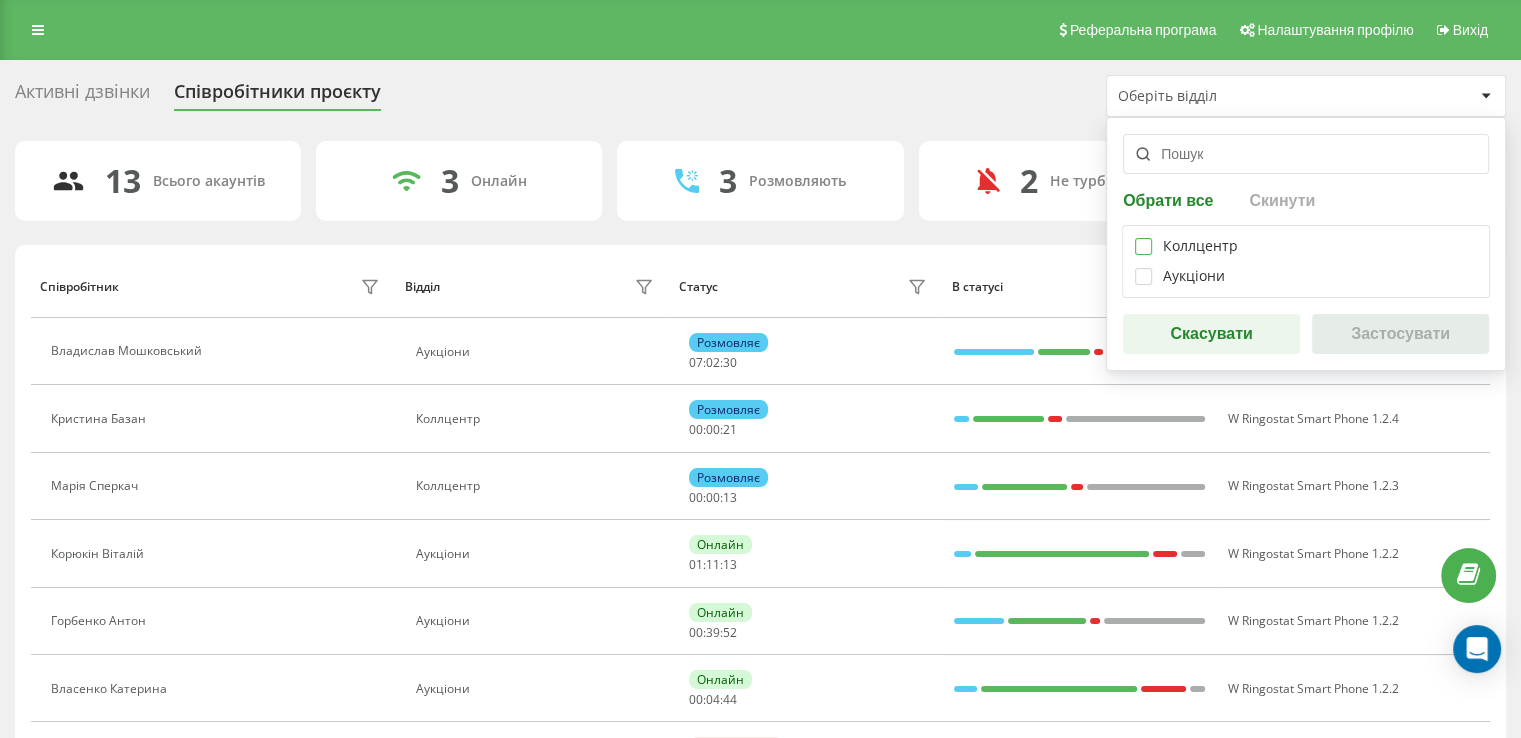 click at bounding box center (1143, 238) 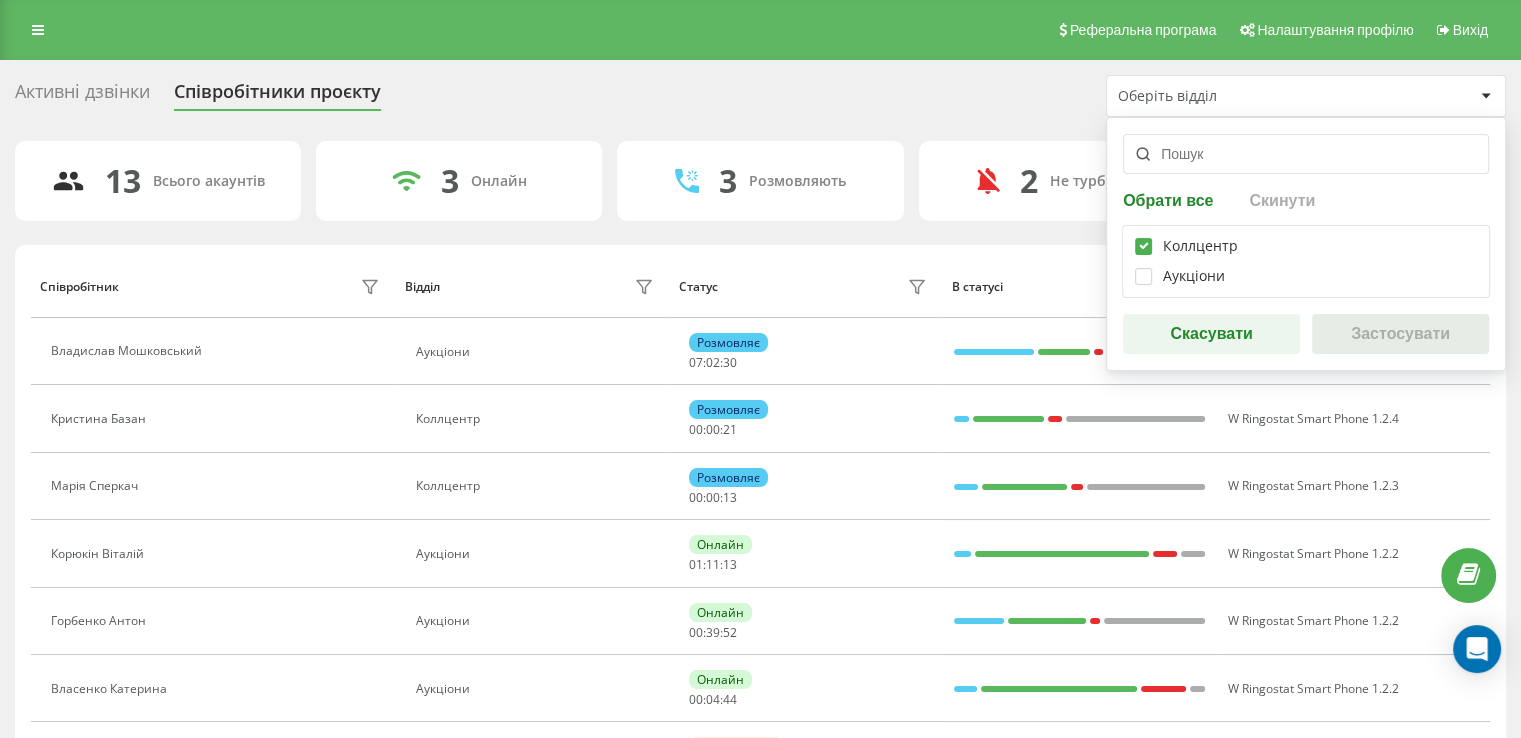 checkbox on "true" 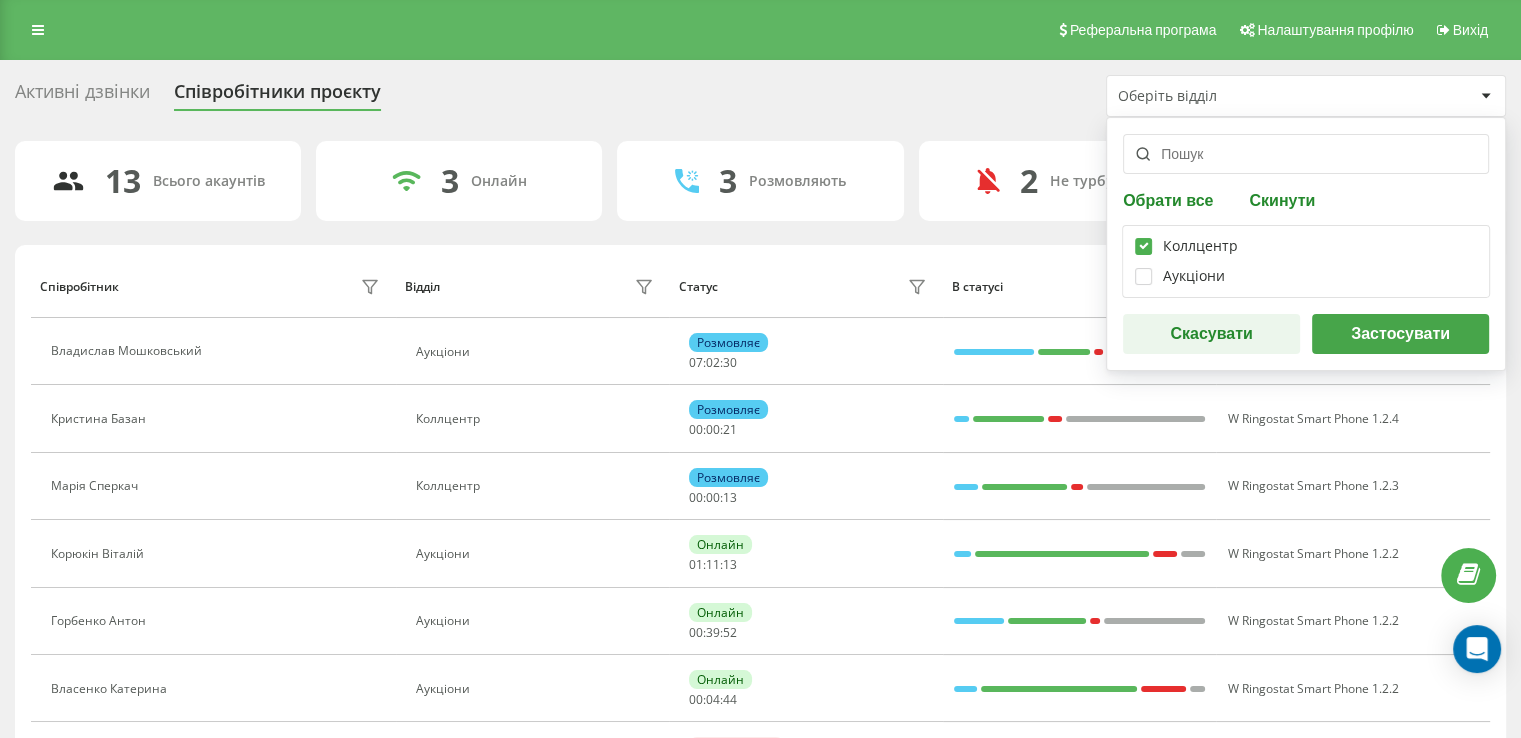 click on "Застосувати" at bounding box center (1400, 334) 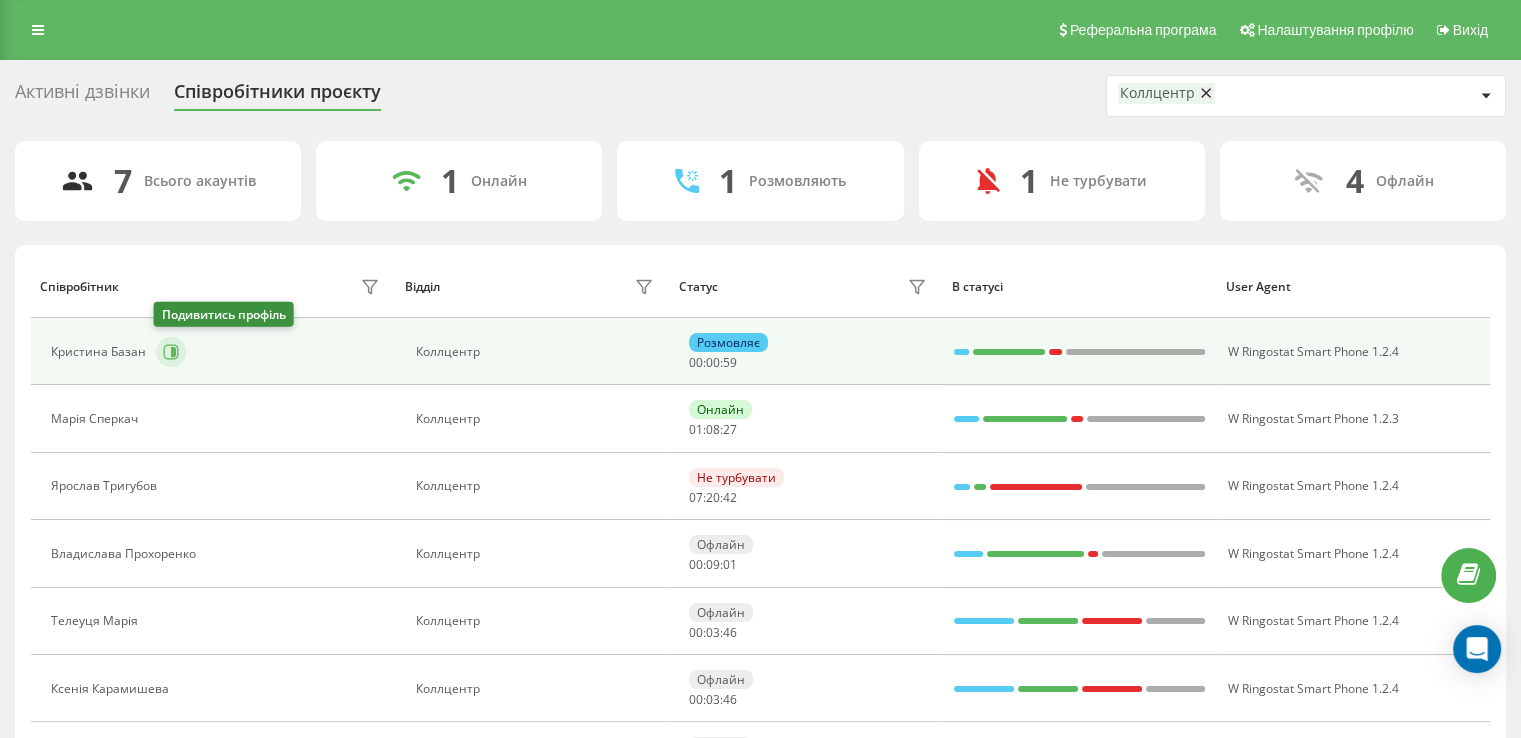 click 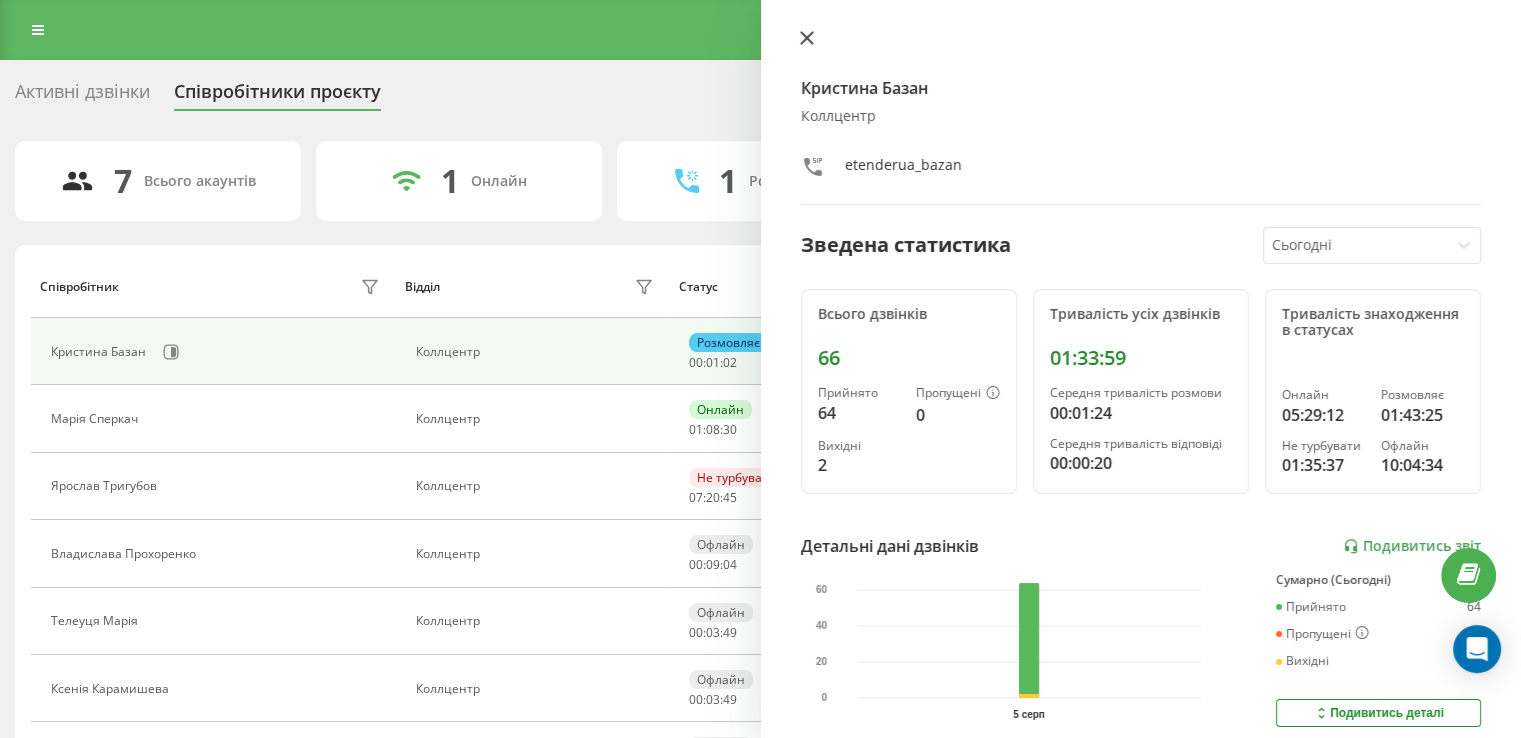 click 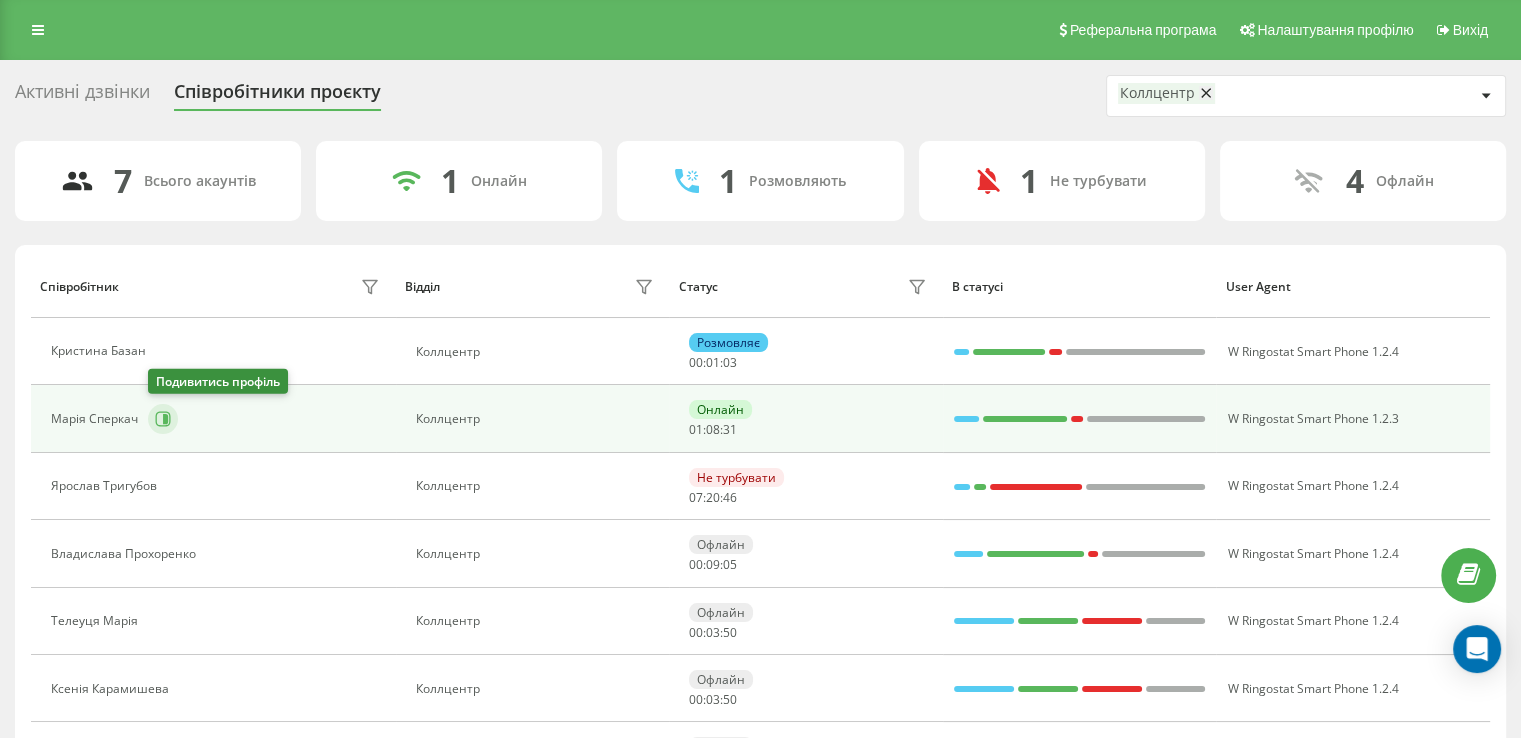 click 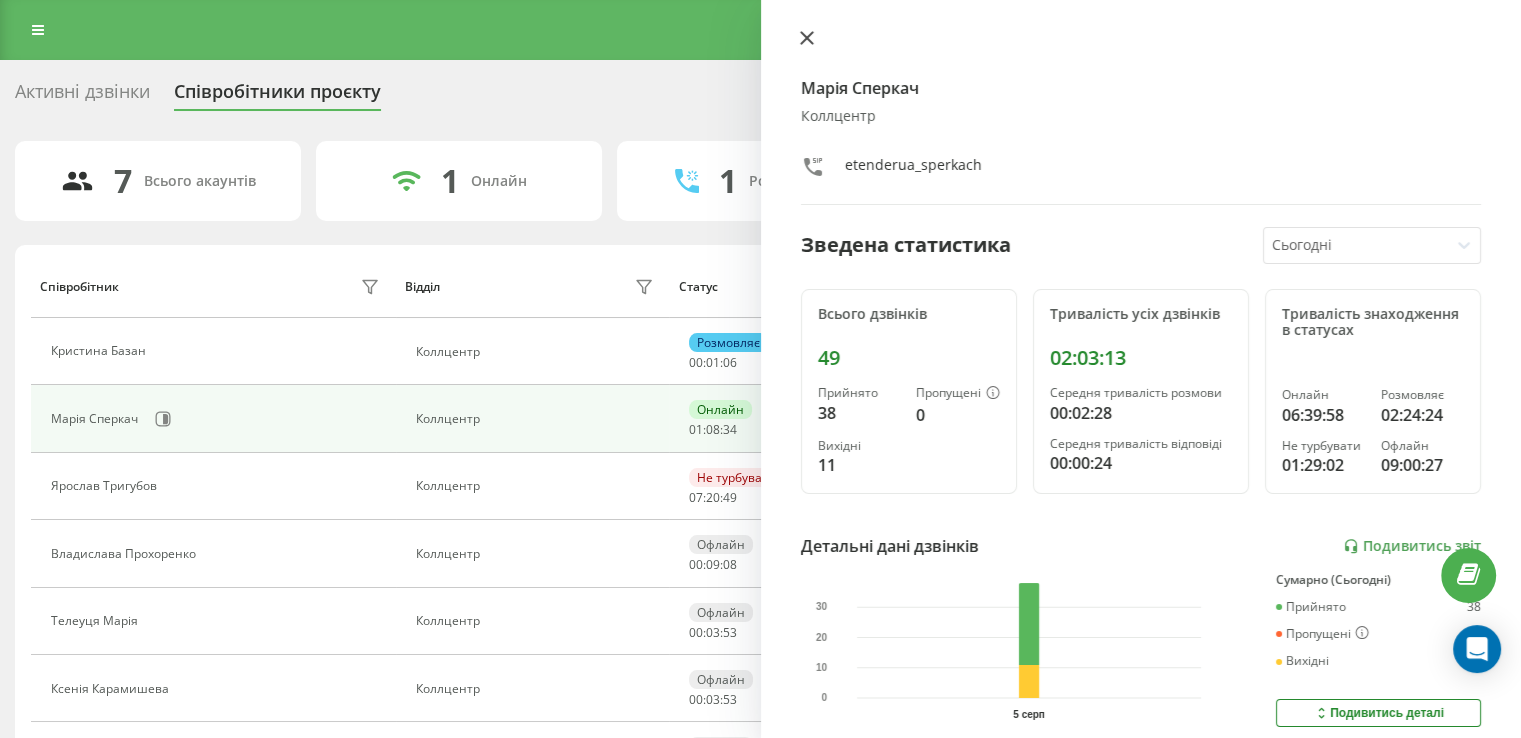 click 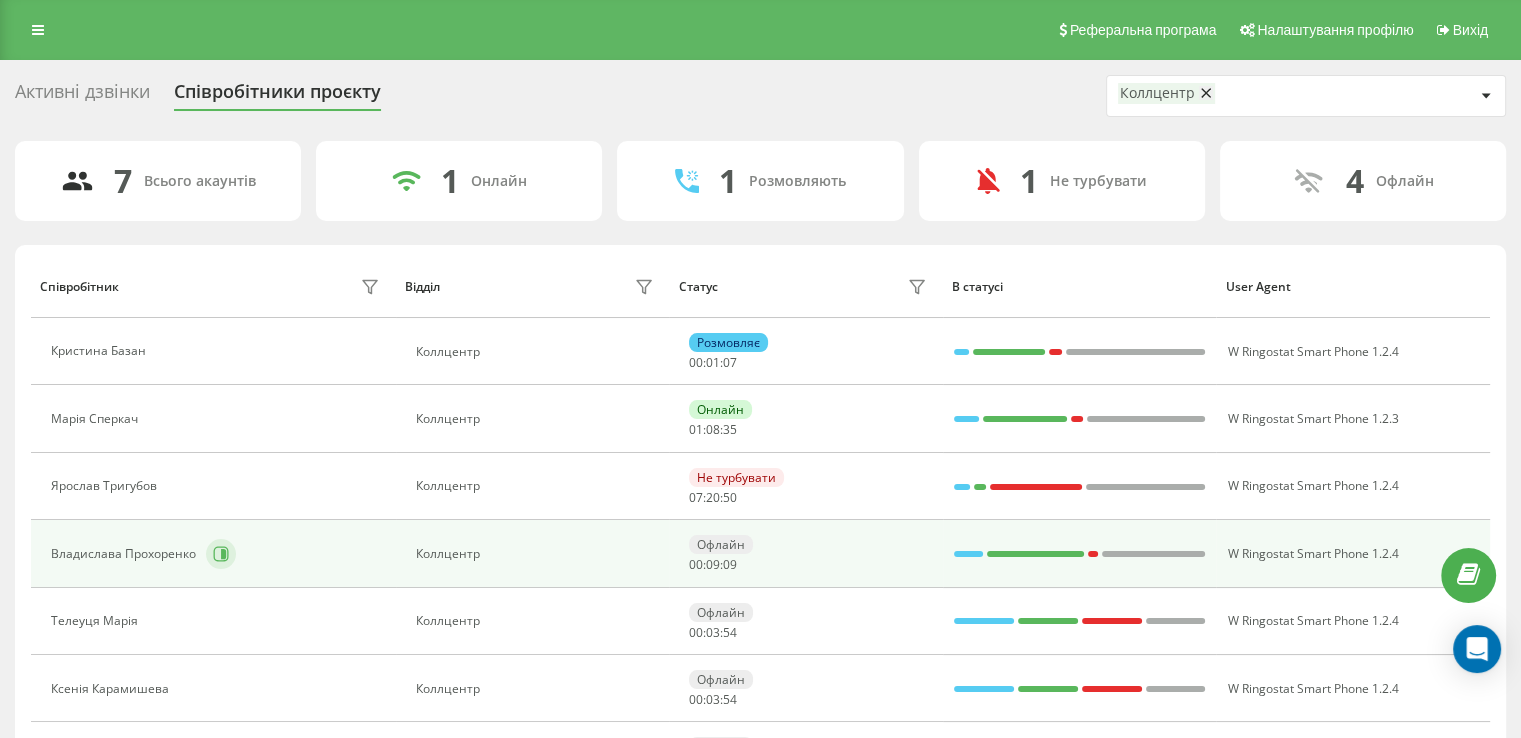 click at bounding box center (221, 554) 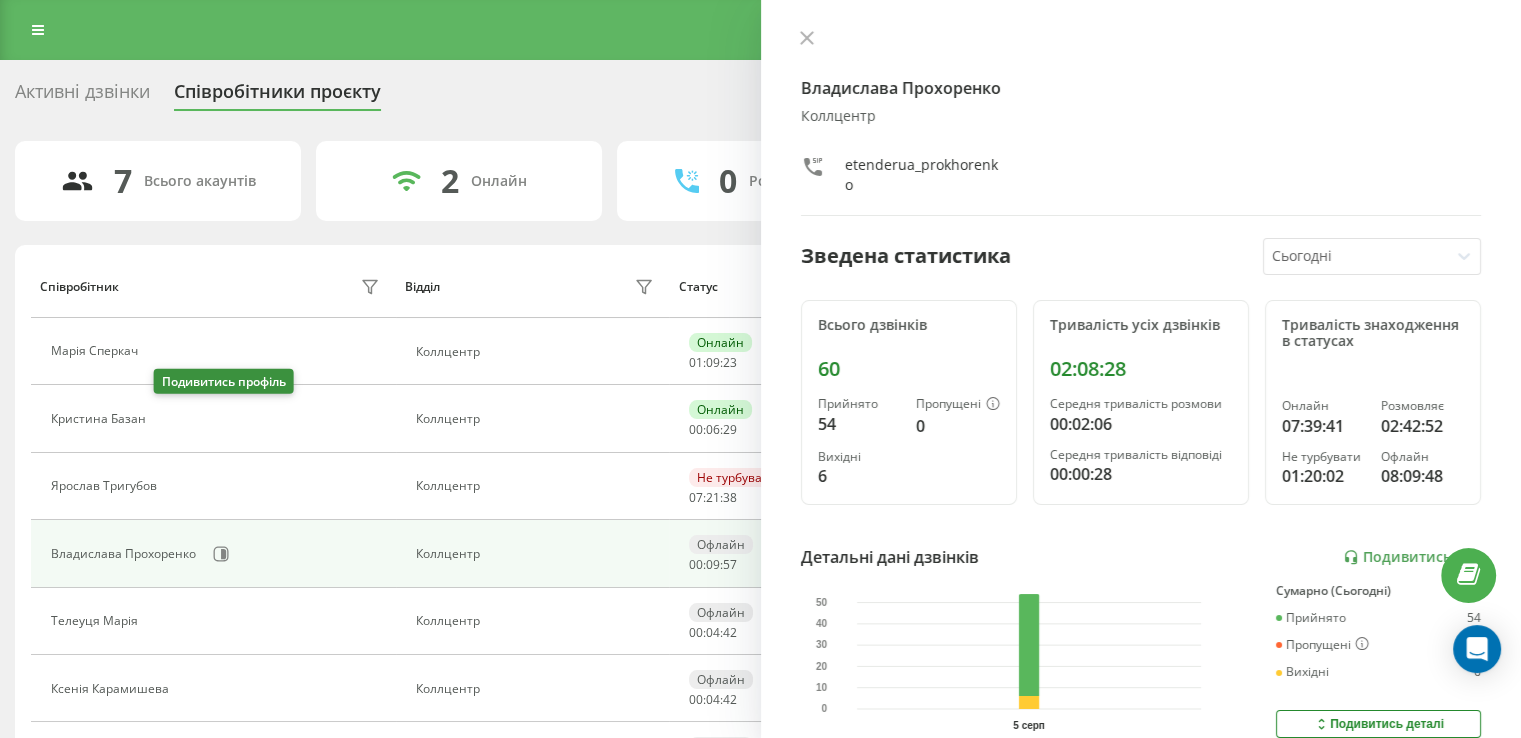 click 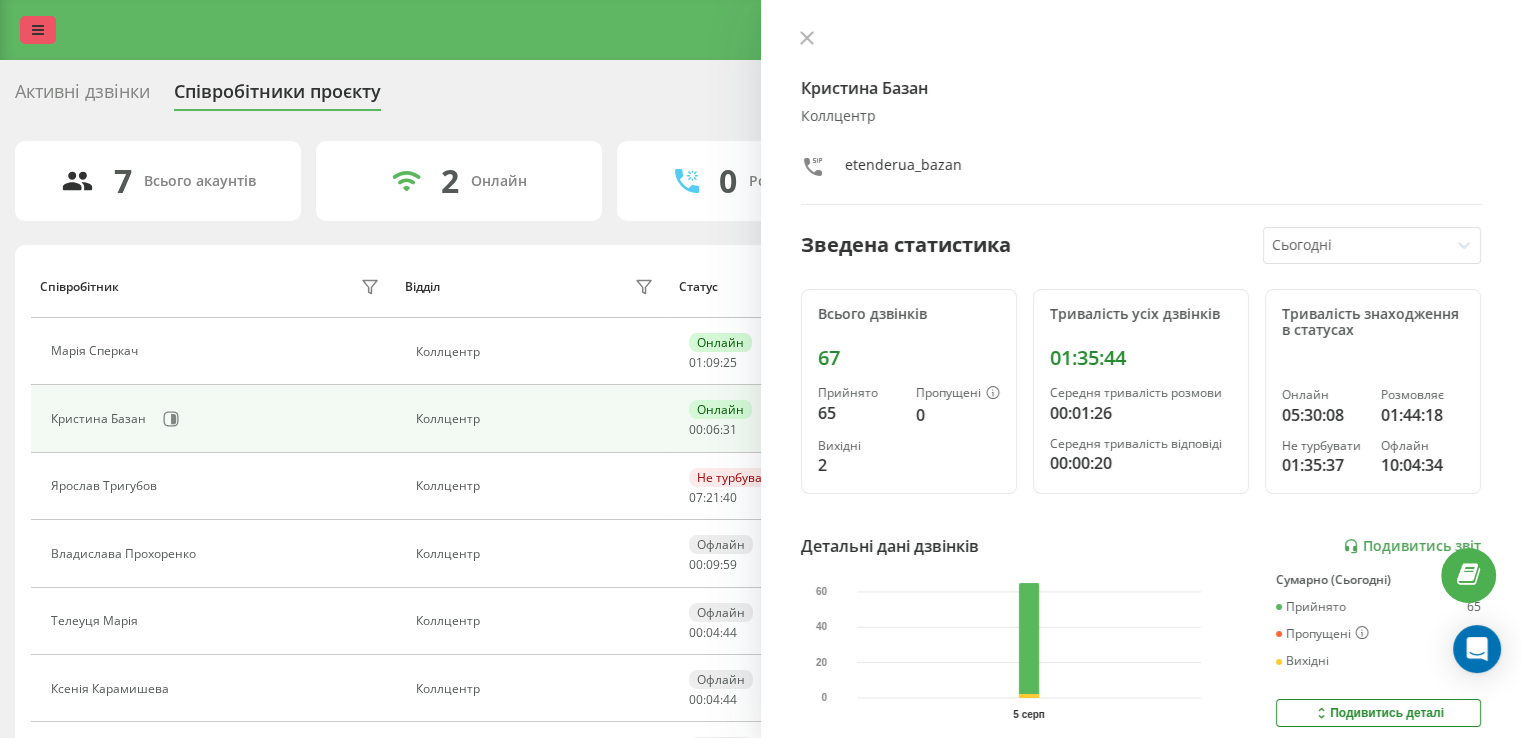 click at bounding box center (38, 30) 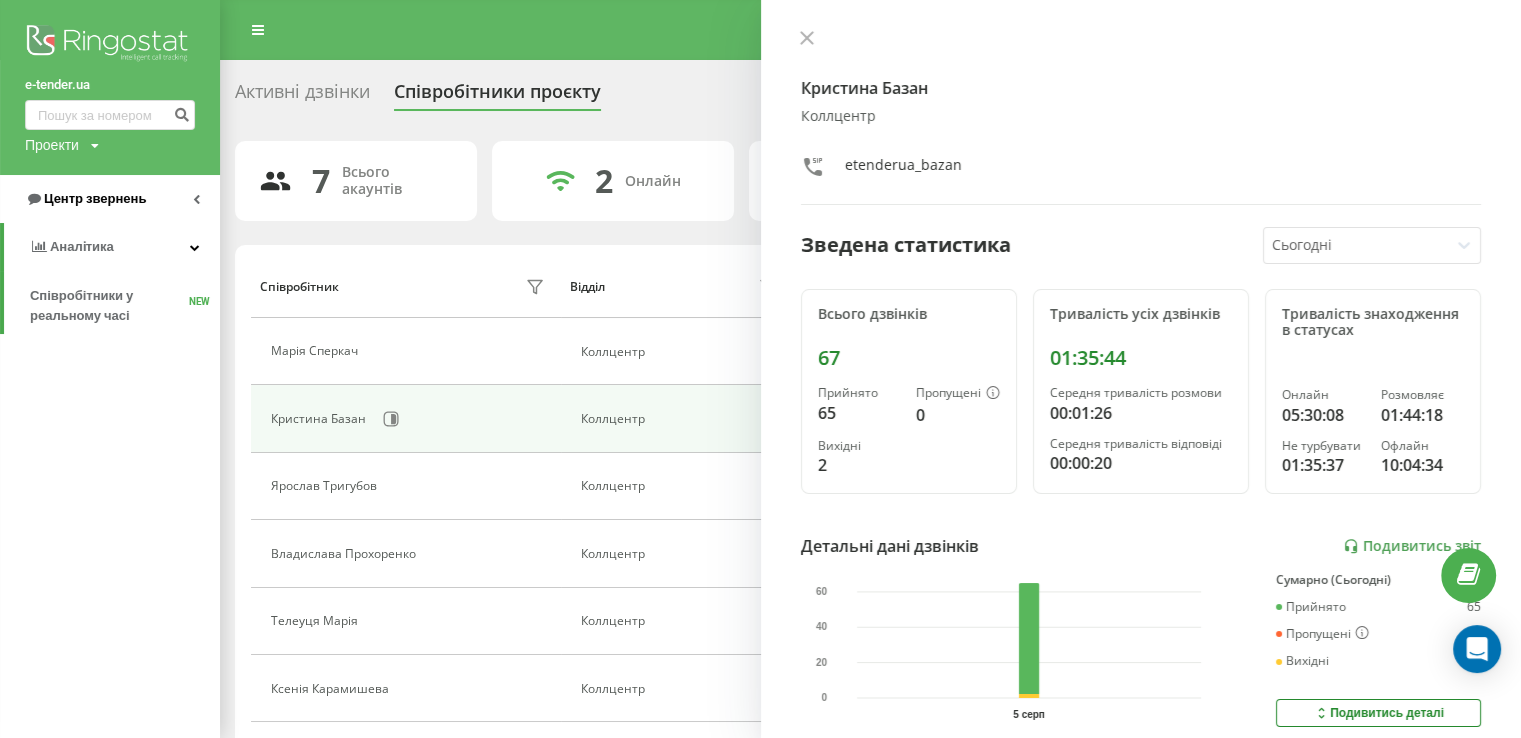 click on "Центр звернень" at bounding box center (95, 198) 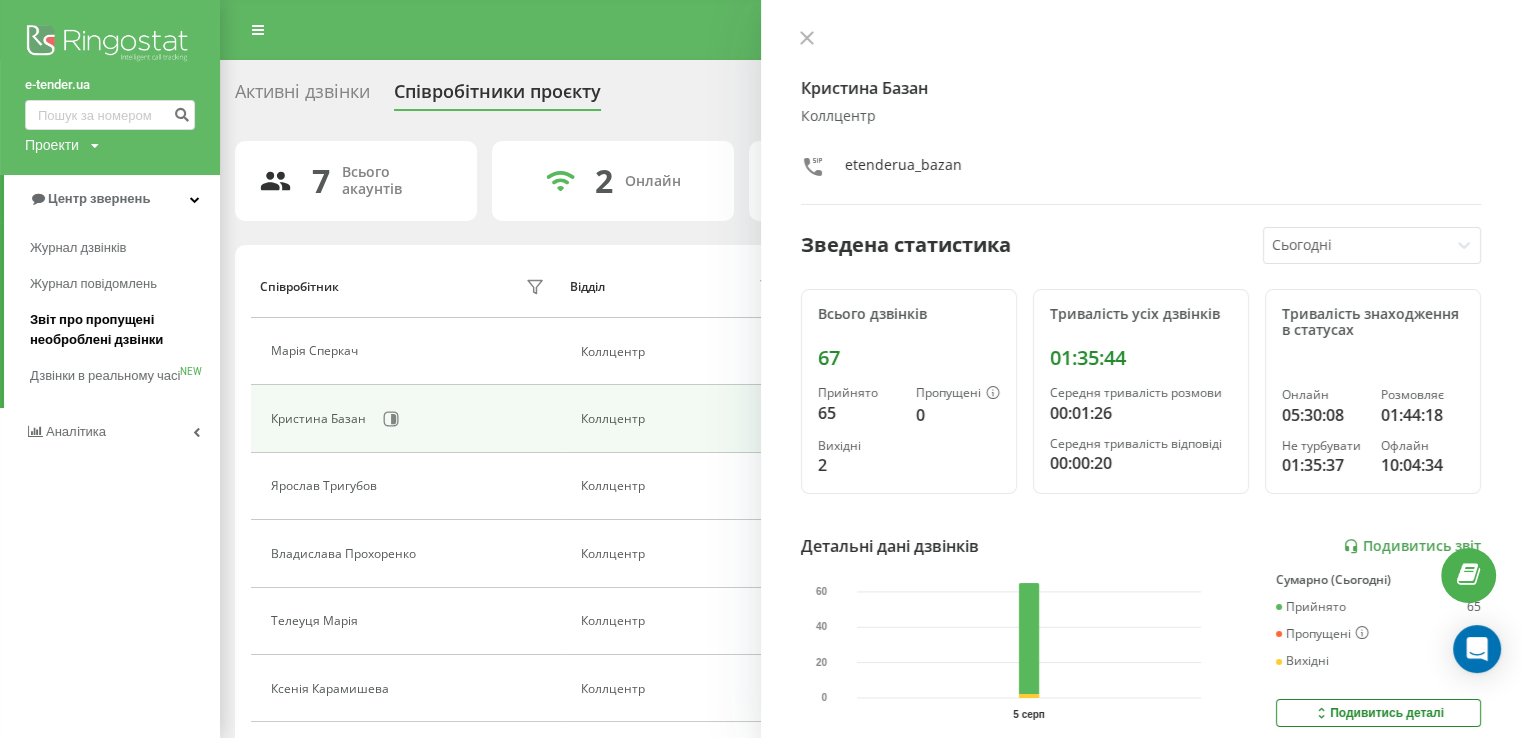 click on "Звіт про пропущені необроблені дзвінки" at bounding box center [120, 330] 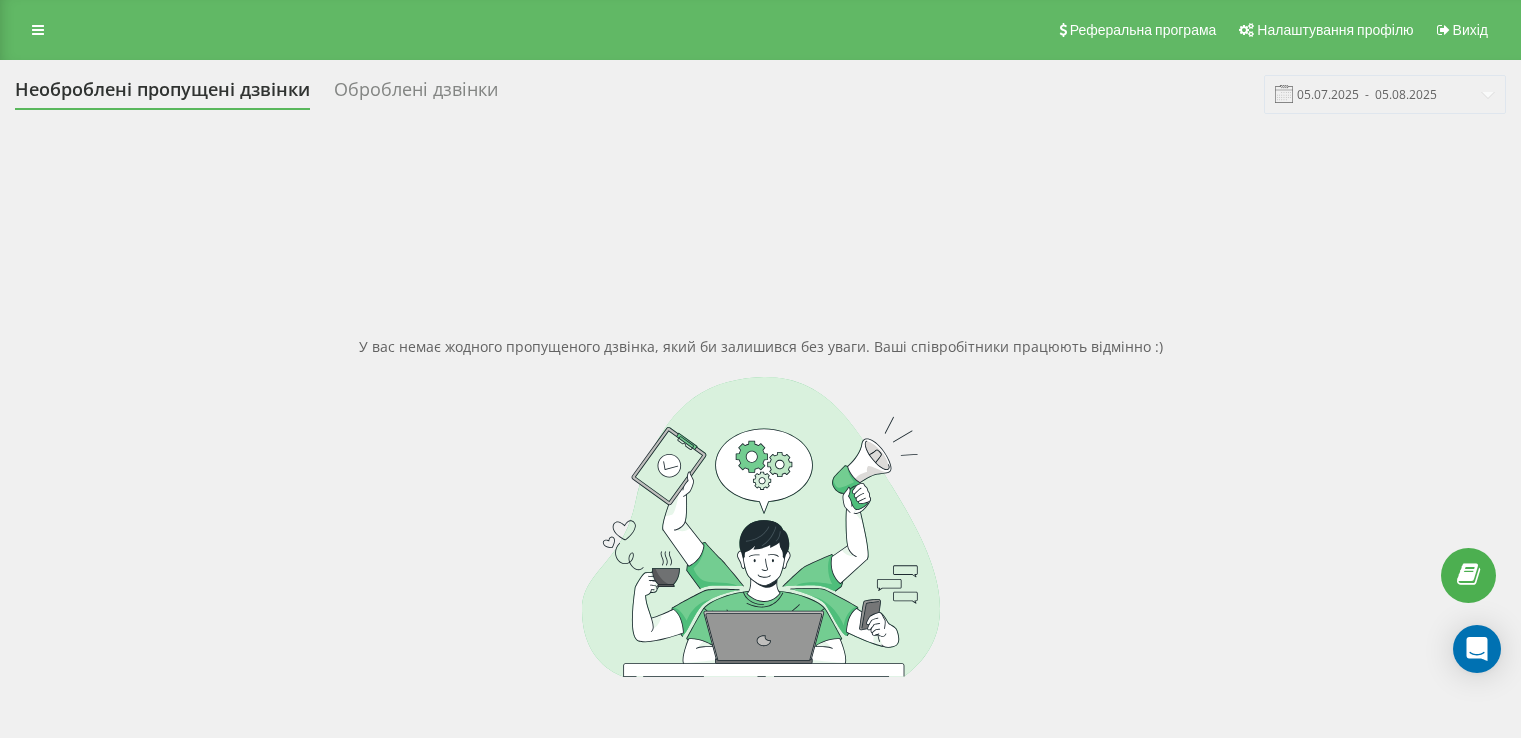 scroll, scrollTop: 0, scrollLeft: 0, axis: both 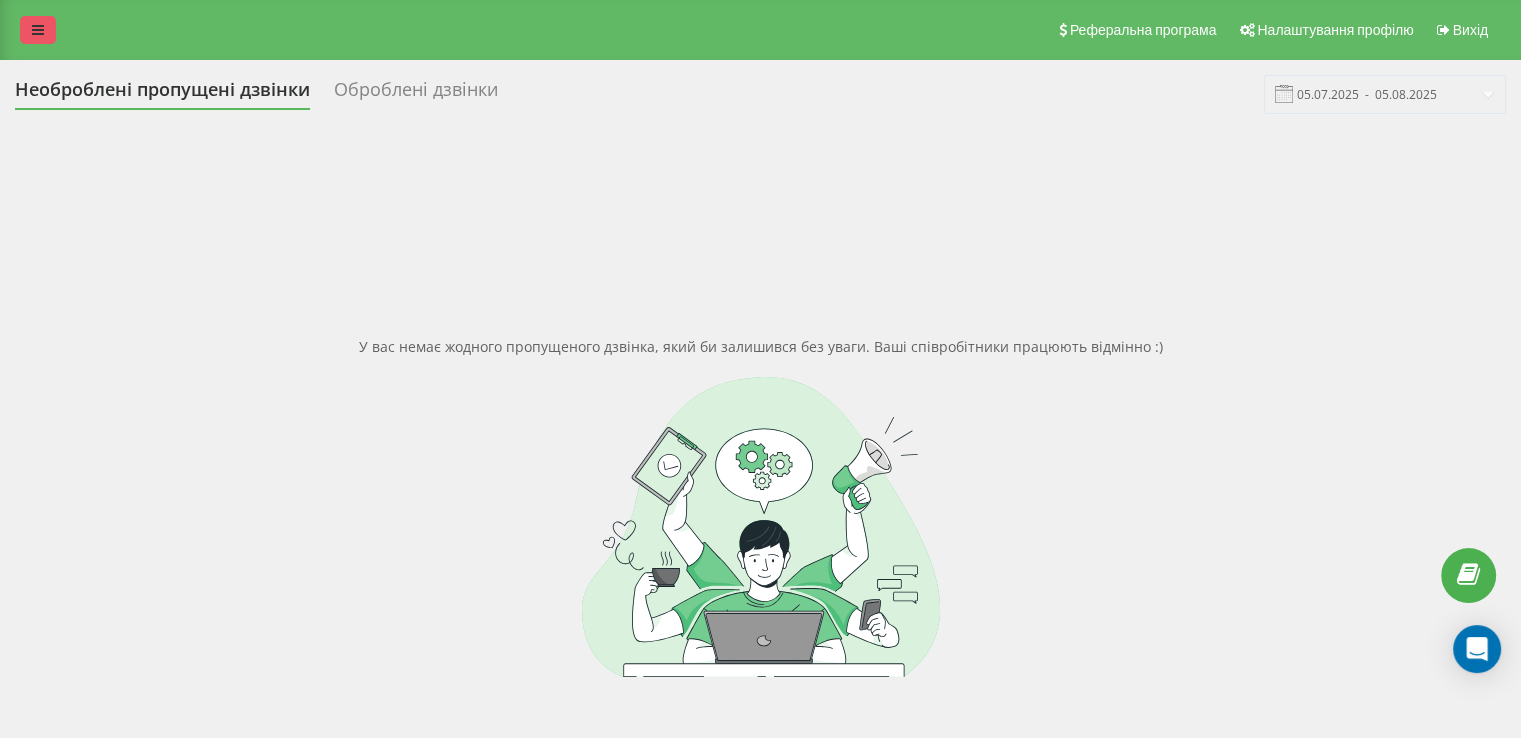 click at bounding box center (38, 30) 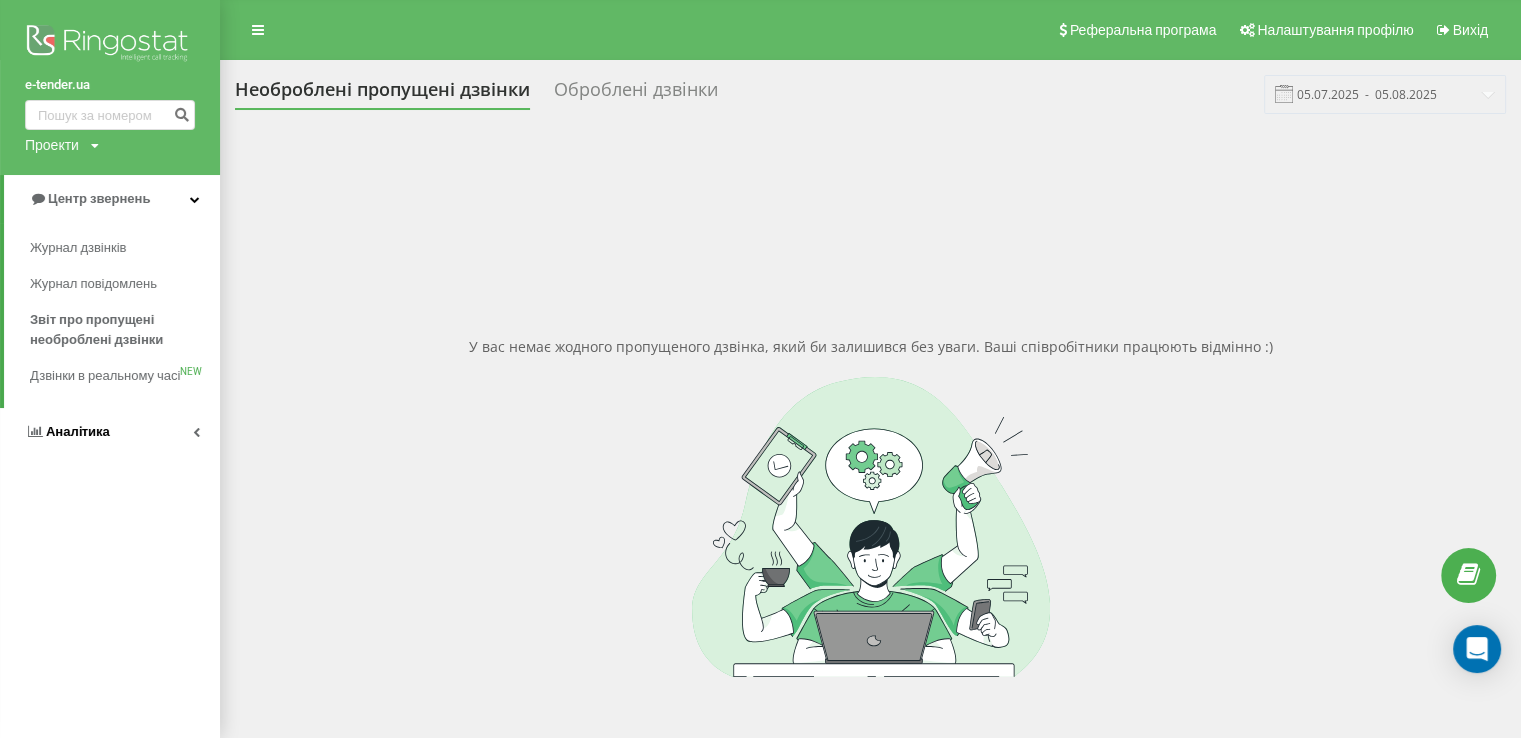 click on "Аналiтика" at bounding box center [110, 432] 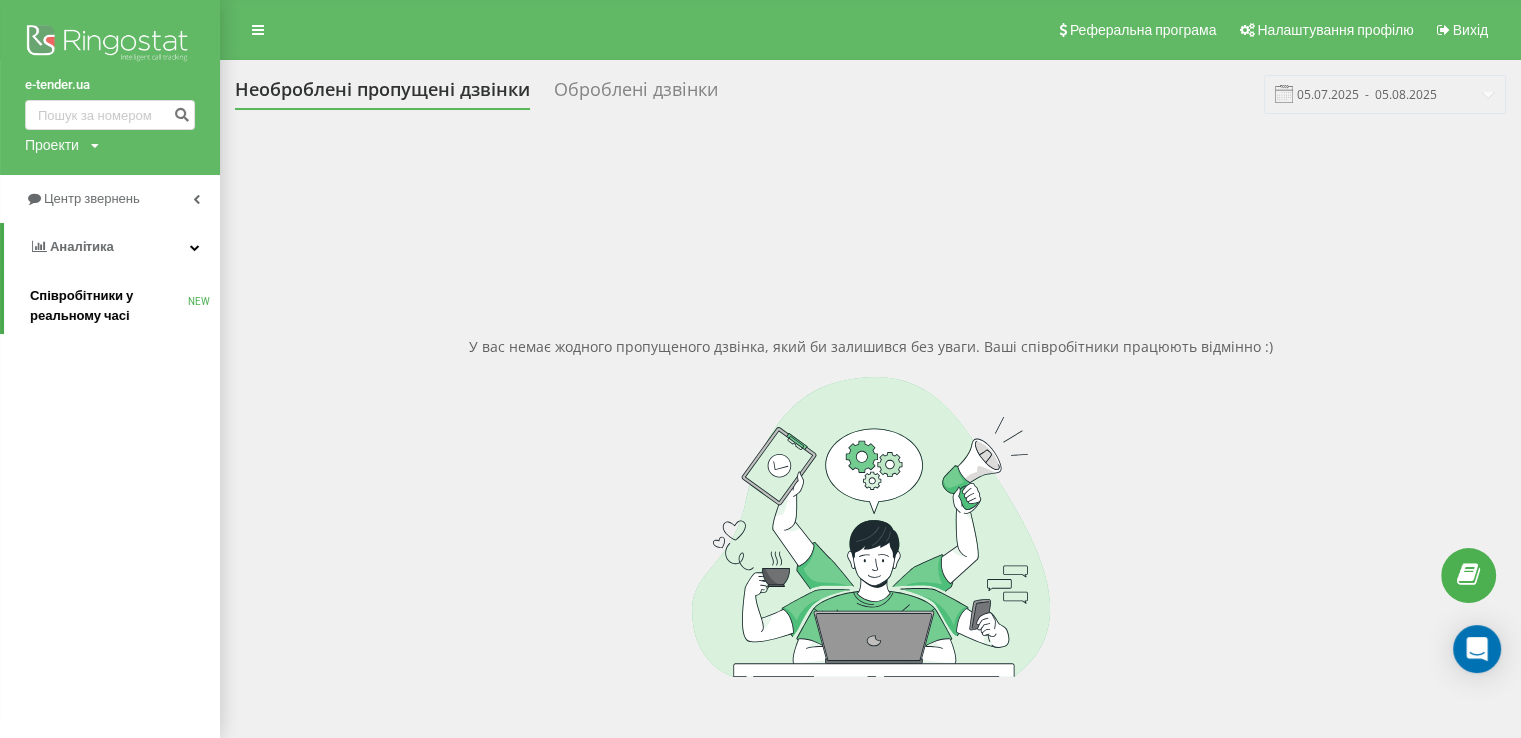 click on "Співробітники у реальному часі" at bounding box center (109, 306) 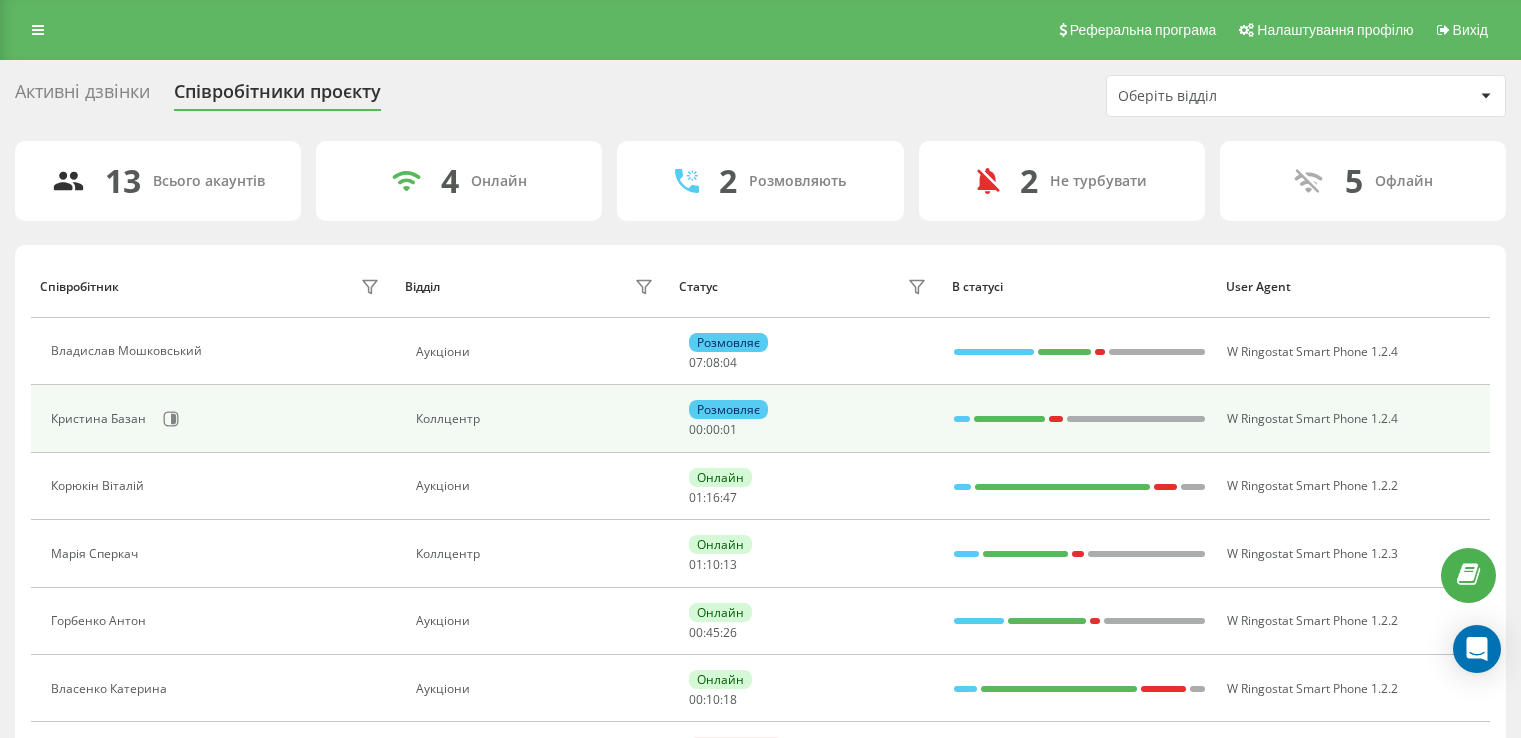 scroll, scrollTop: 0, scrollLeft: 0, axis: both 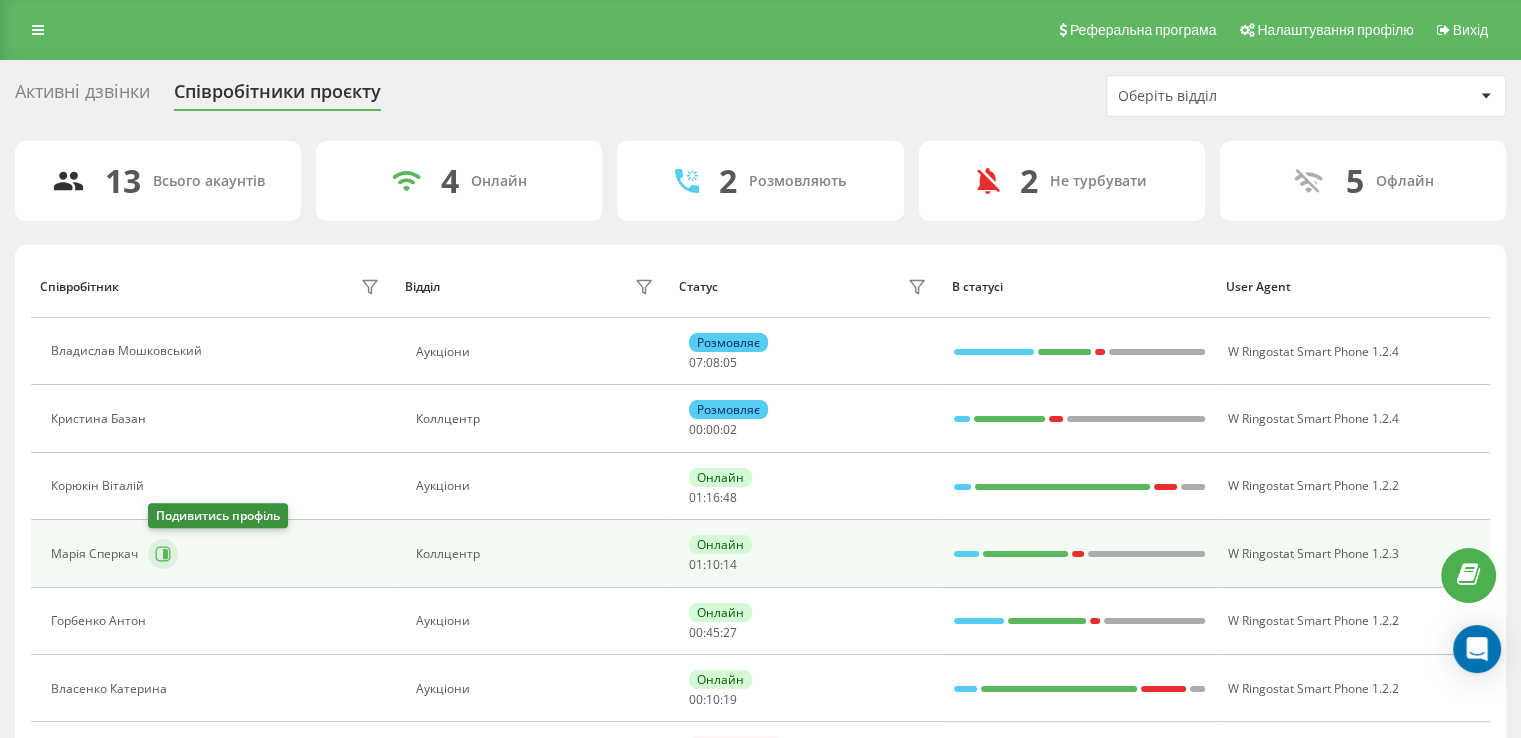 click at bounding box center (163, 554) 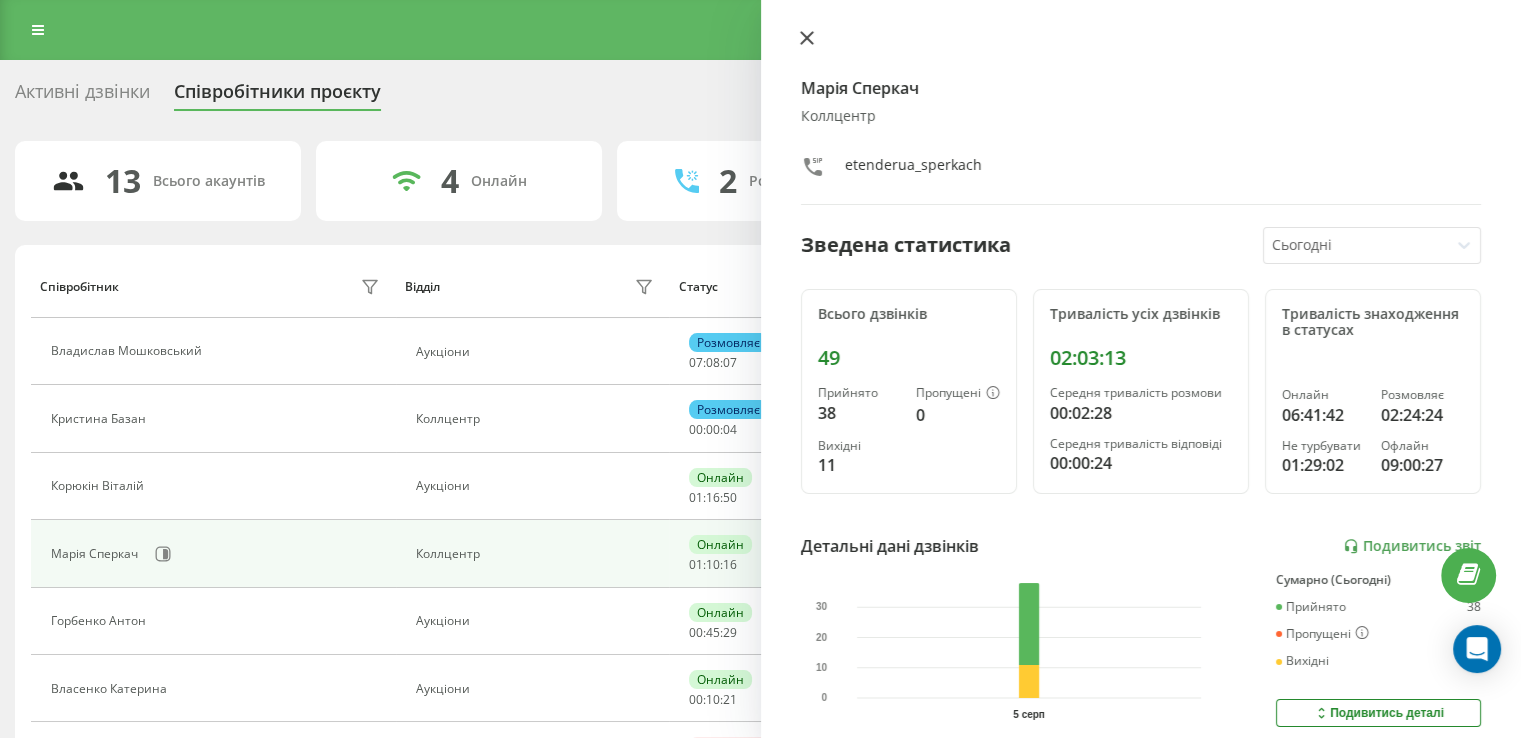 click 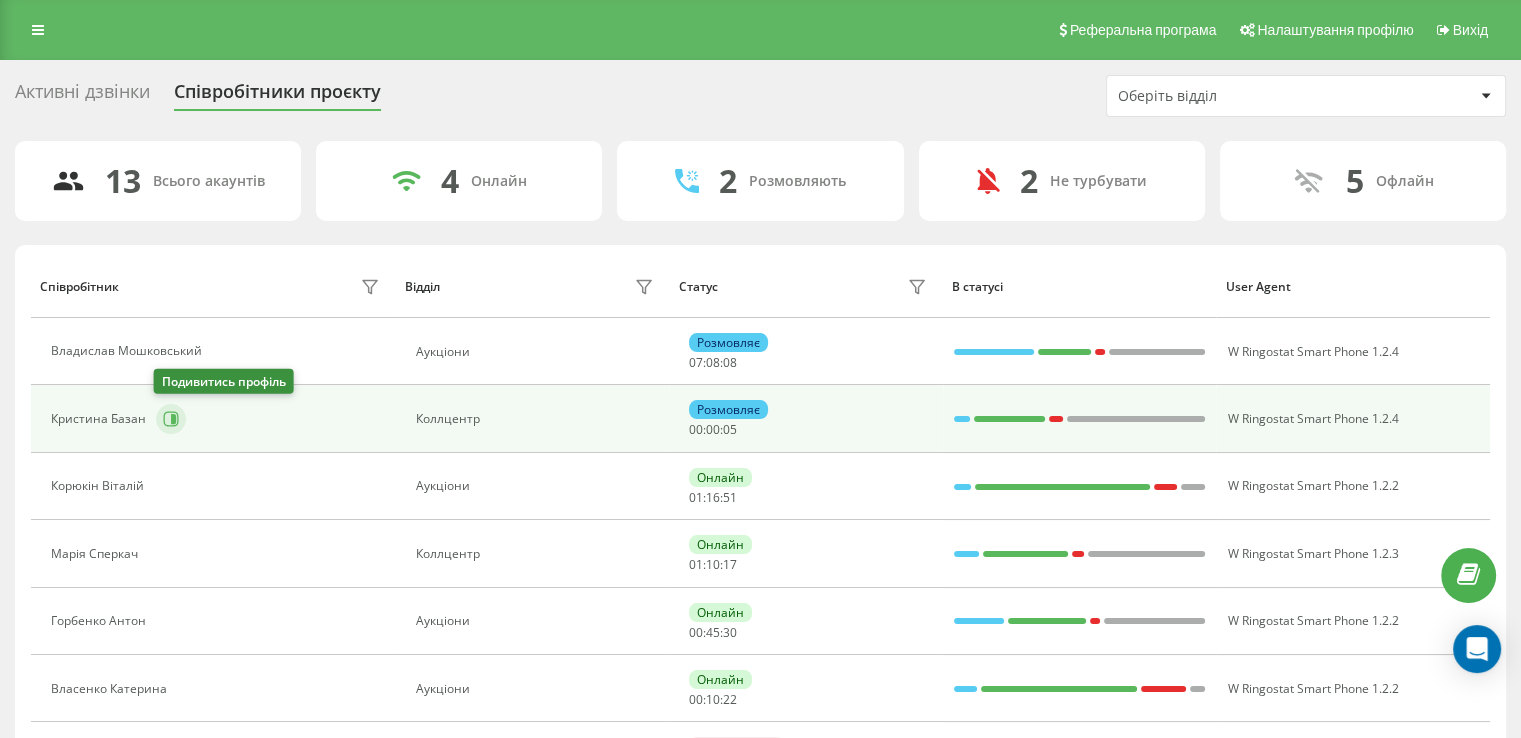 click 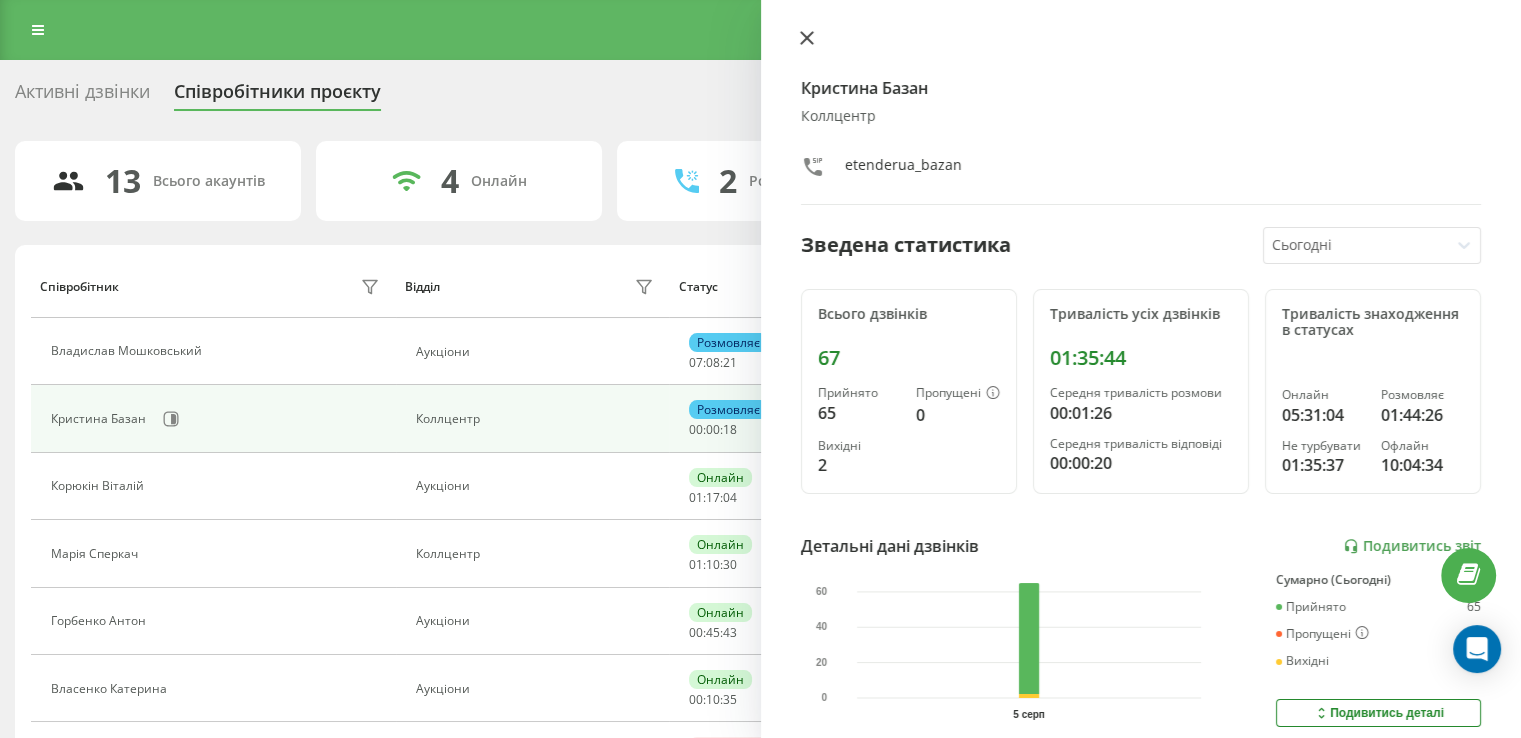 click 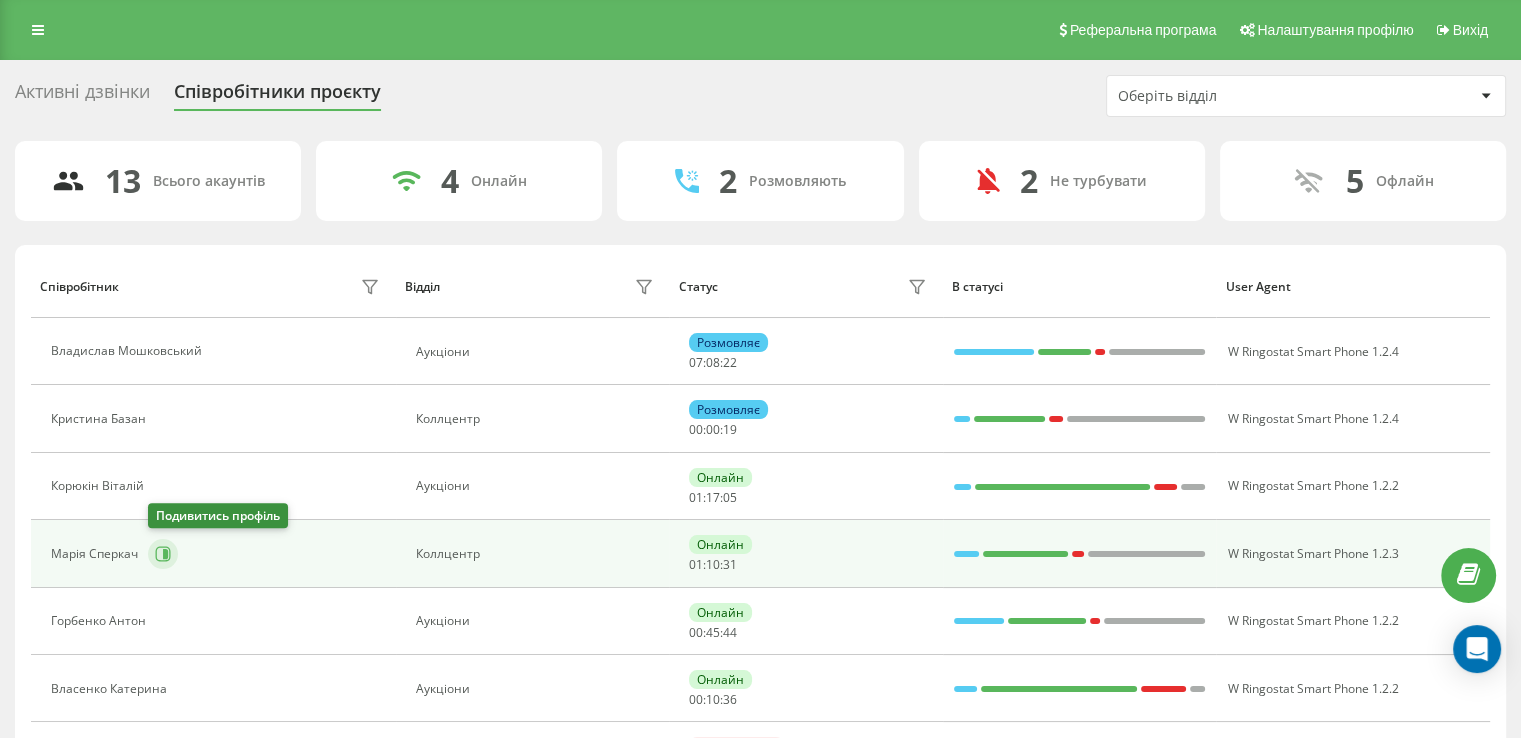 click 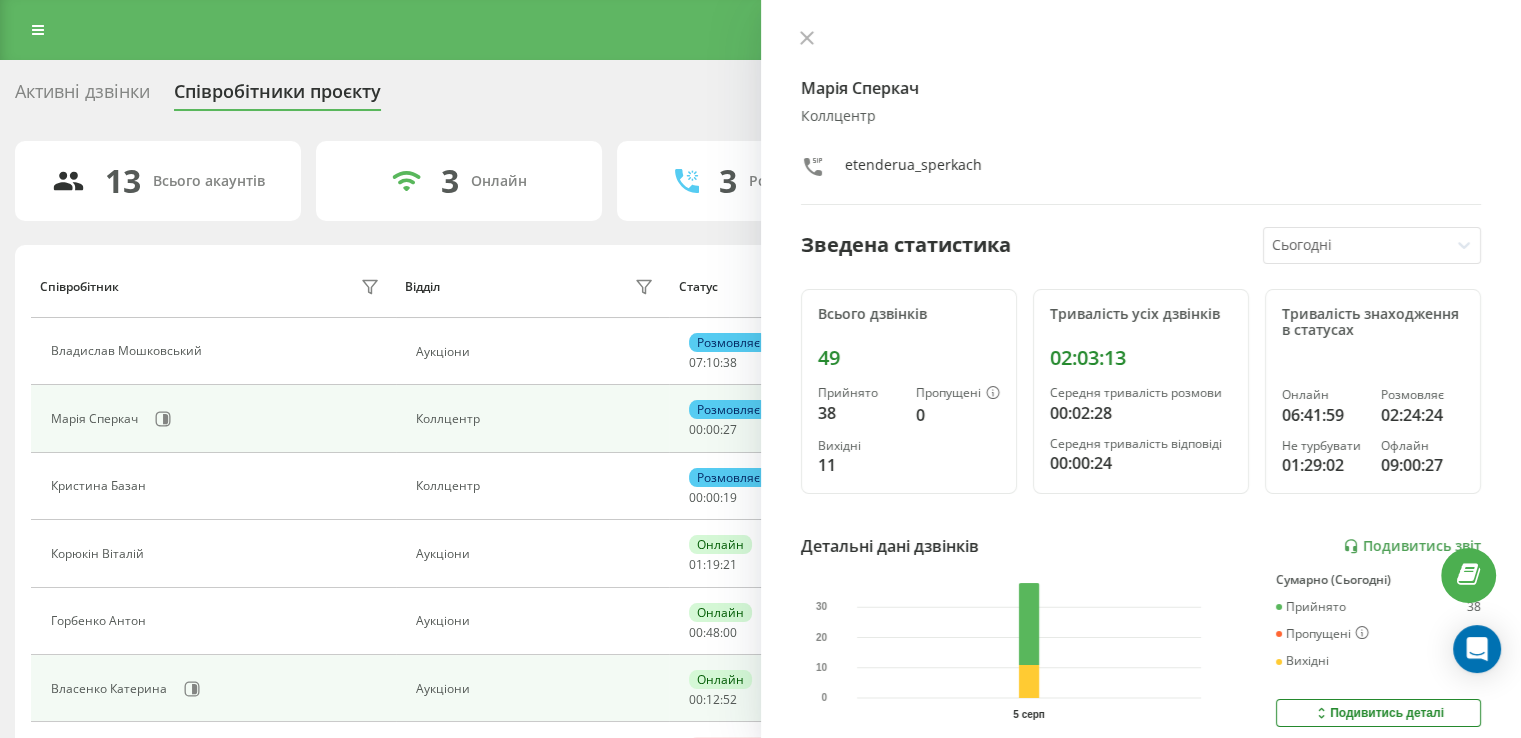 drag, startPoint x: 812, startPoint y: 37, endPoint x: 620, endPoint y: 662, distance: 653.8264 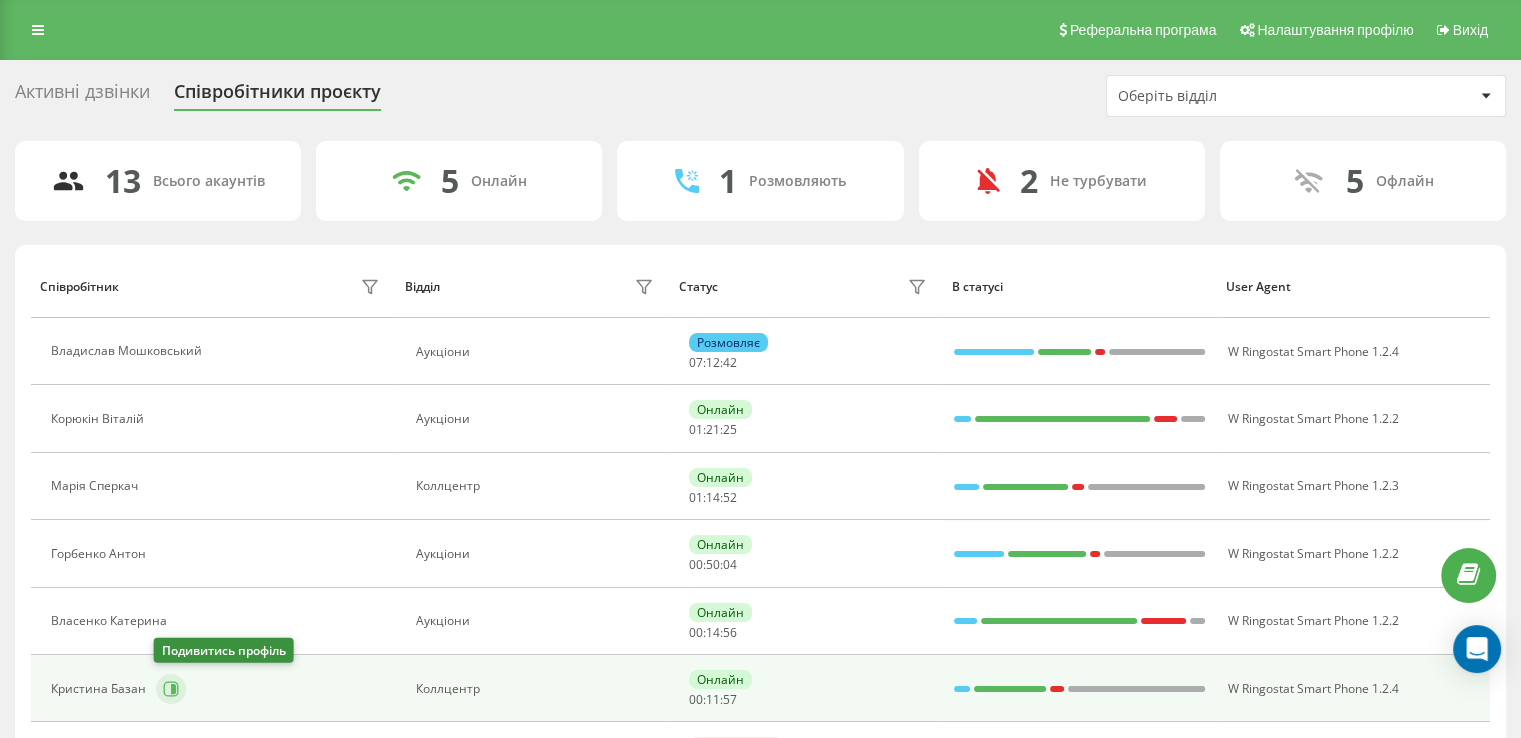click at bounding box center [171, 689] 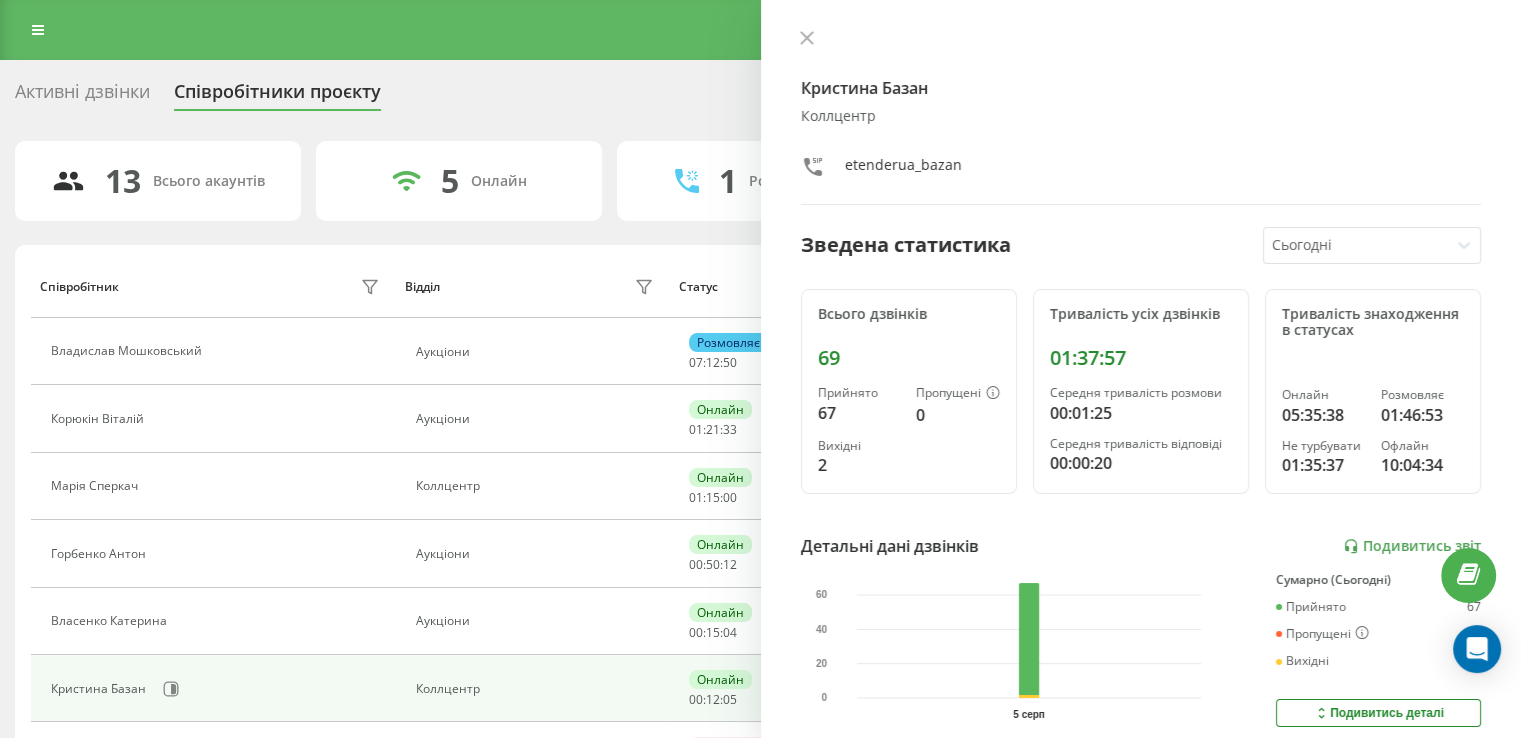 click 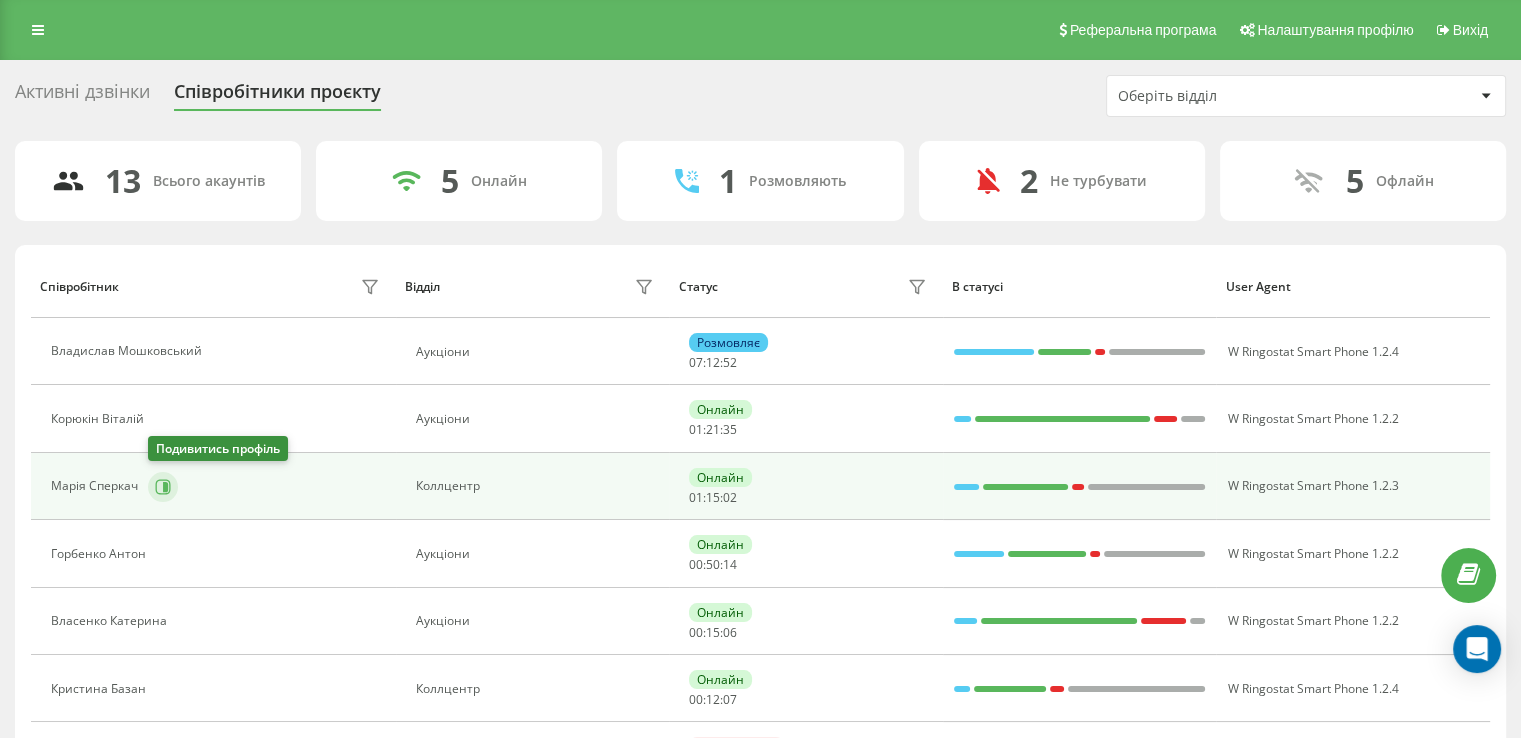 click at bounding box center [163, 487] 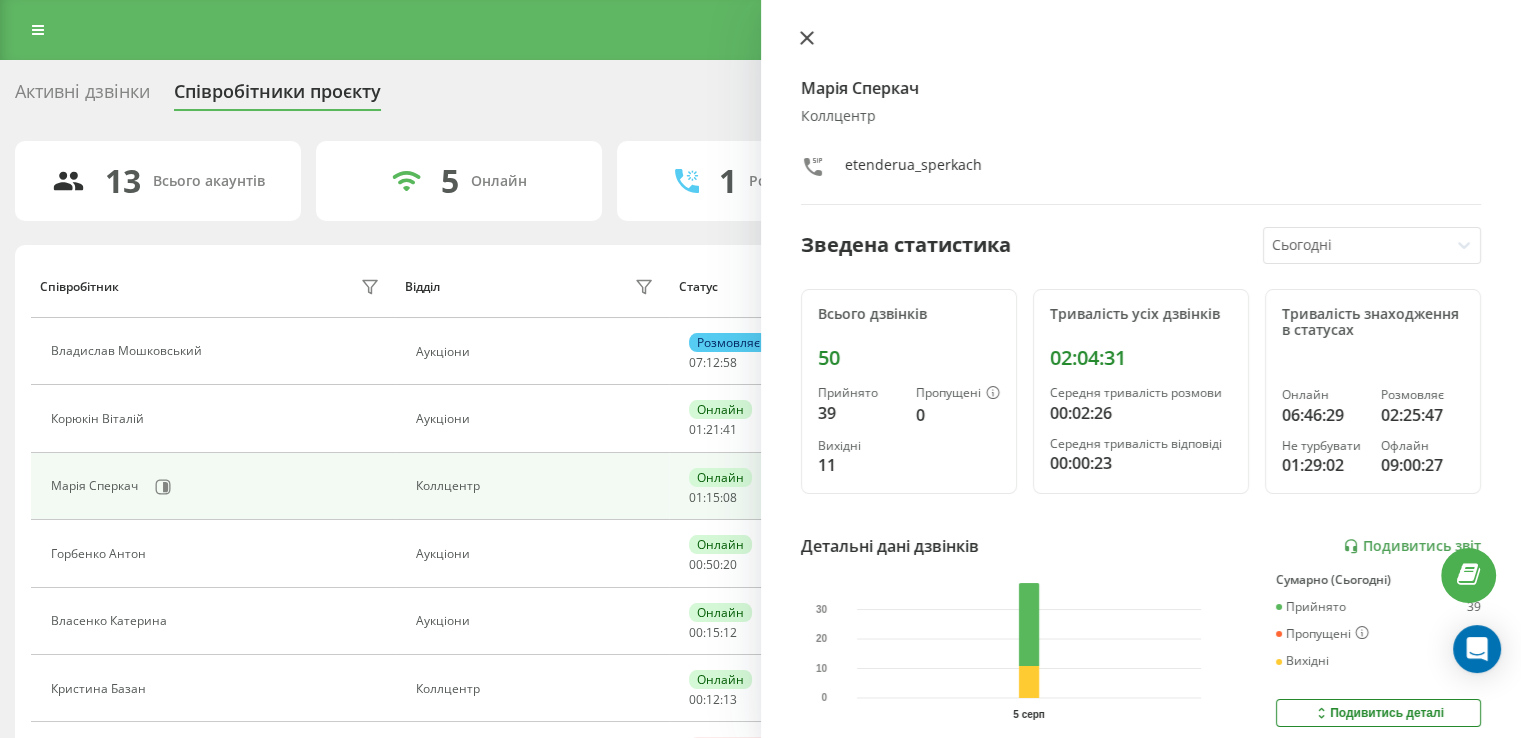 click 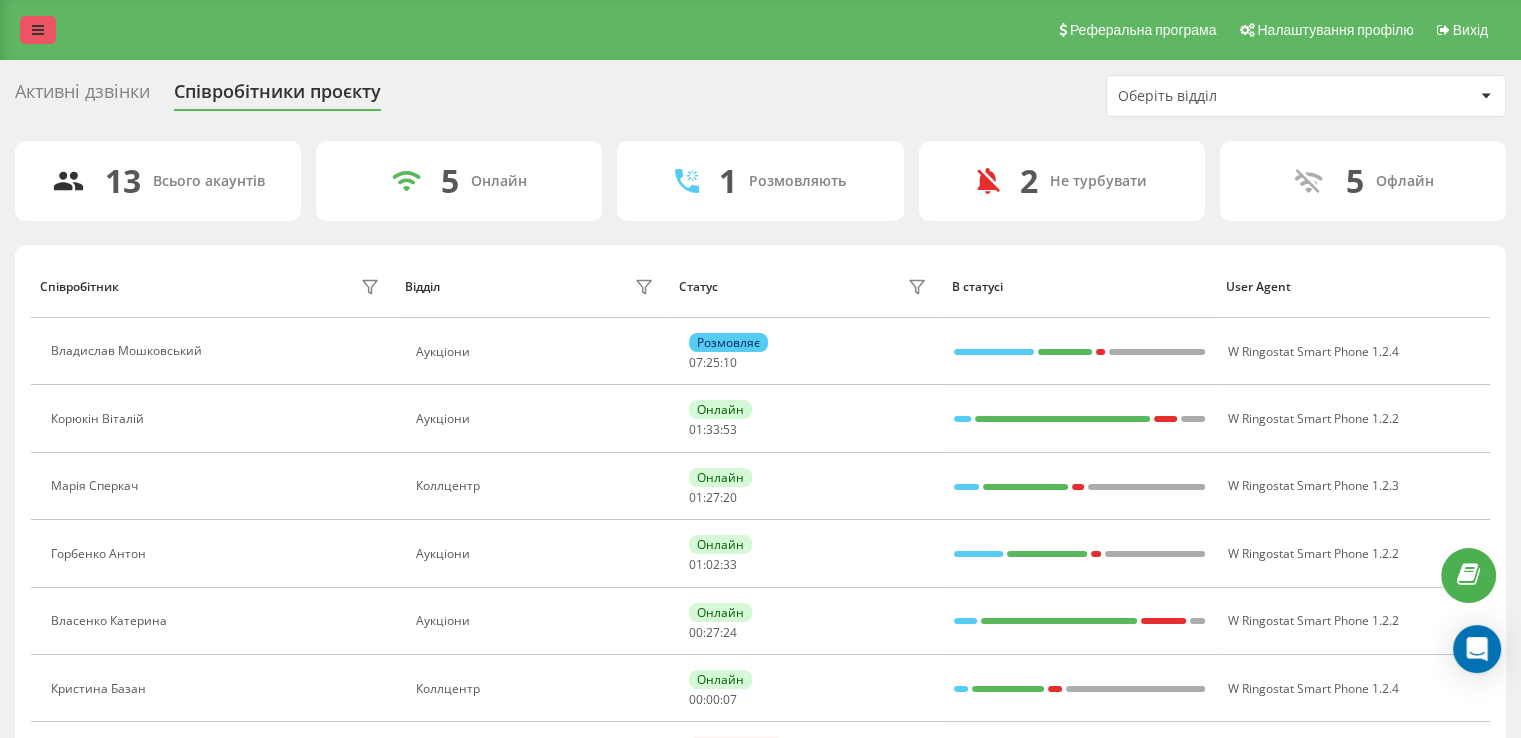 click at bounding box center [38, 30] 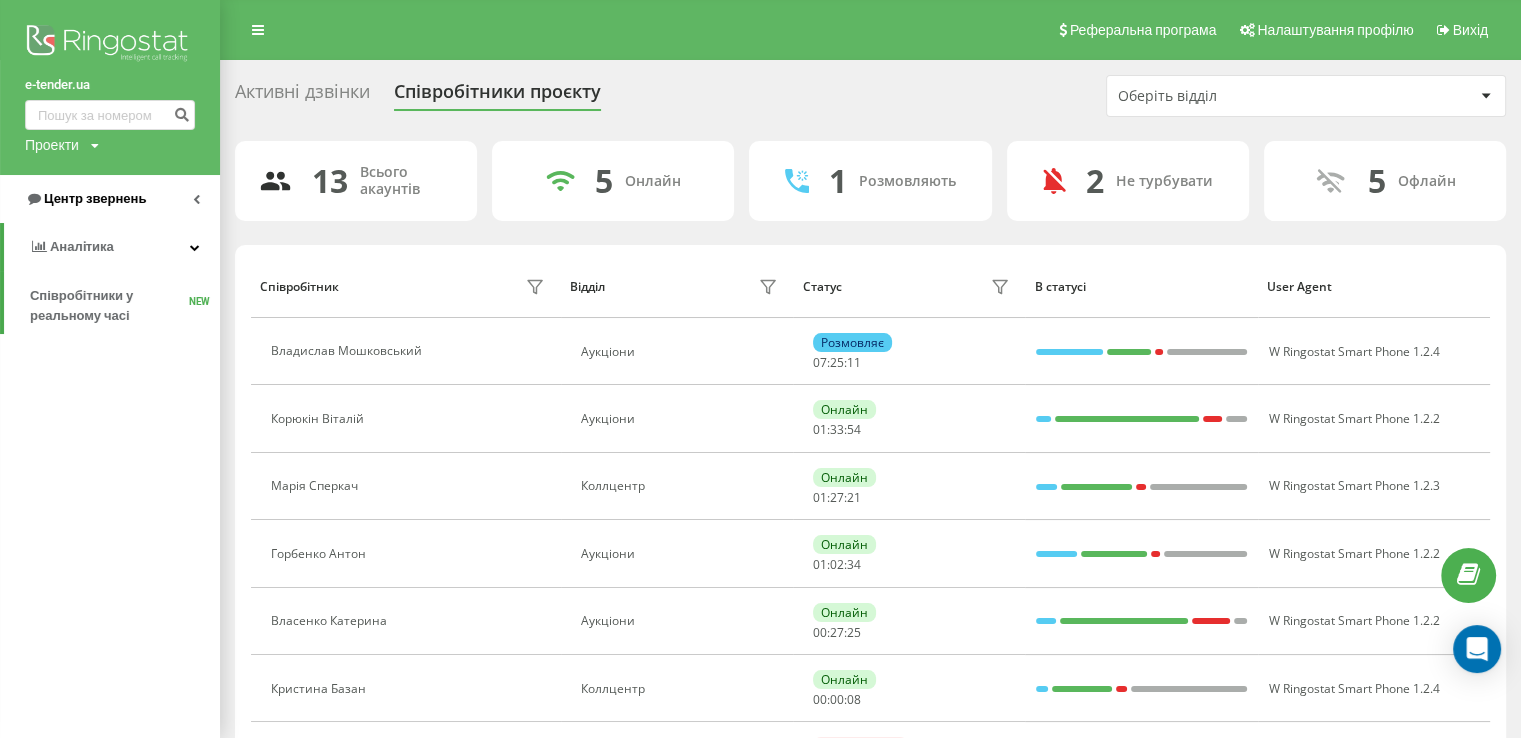 click on "Центр звернень" at bounding box center (110, 199) 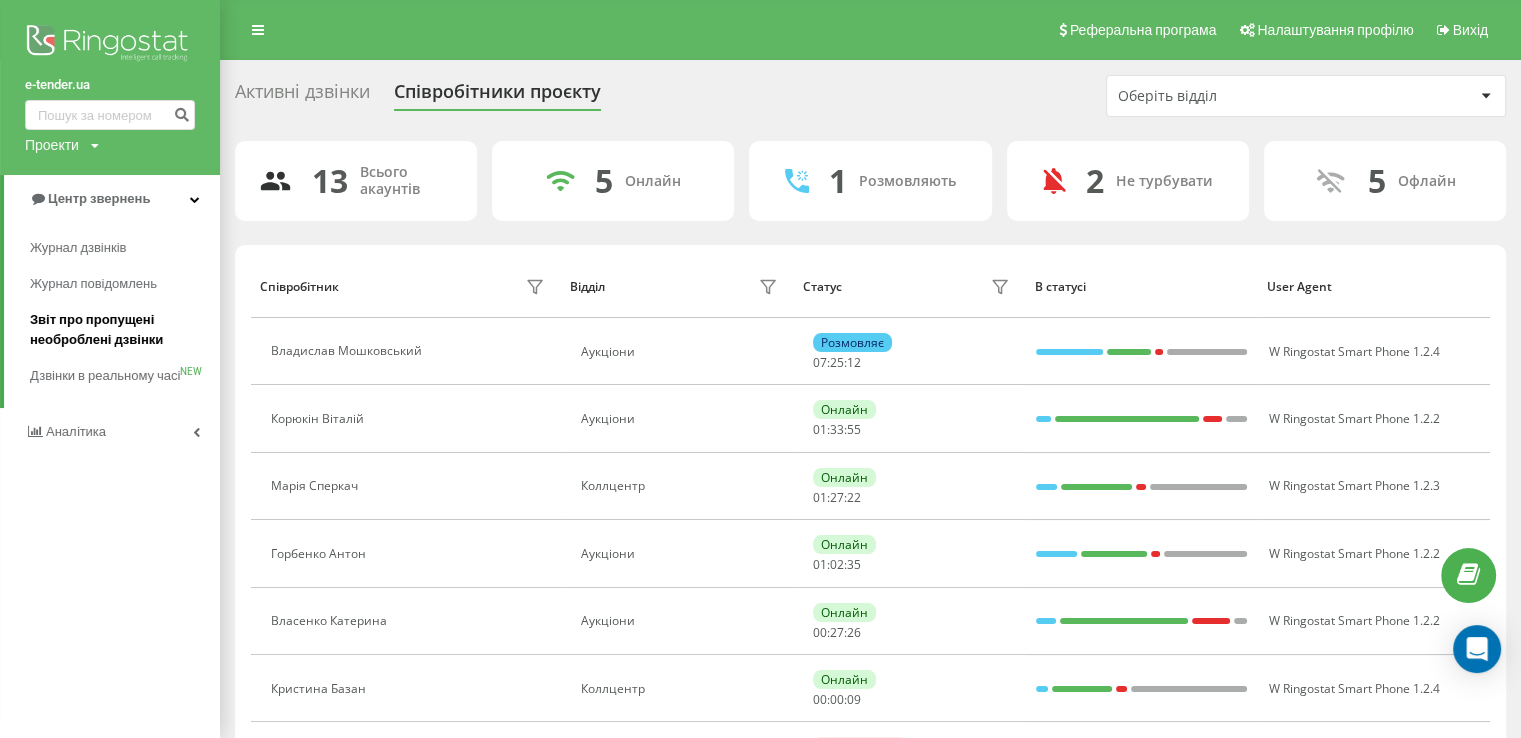 click on "Звіт про пропущені необроблені дзвінки" at bounding box center (120, 330) 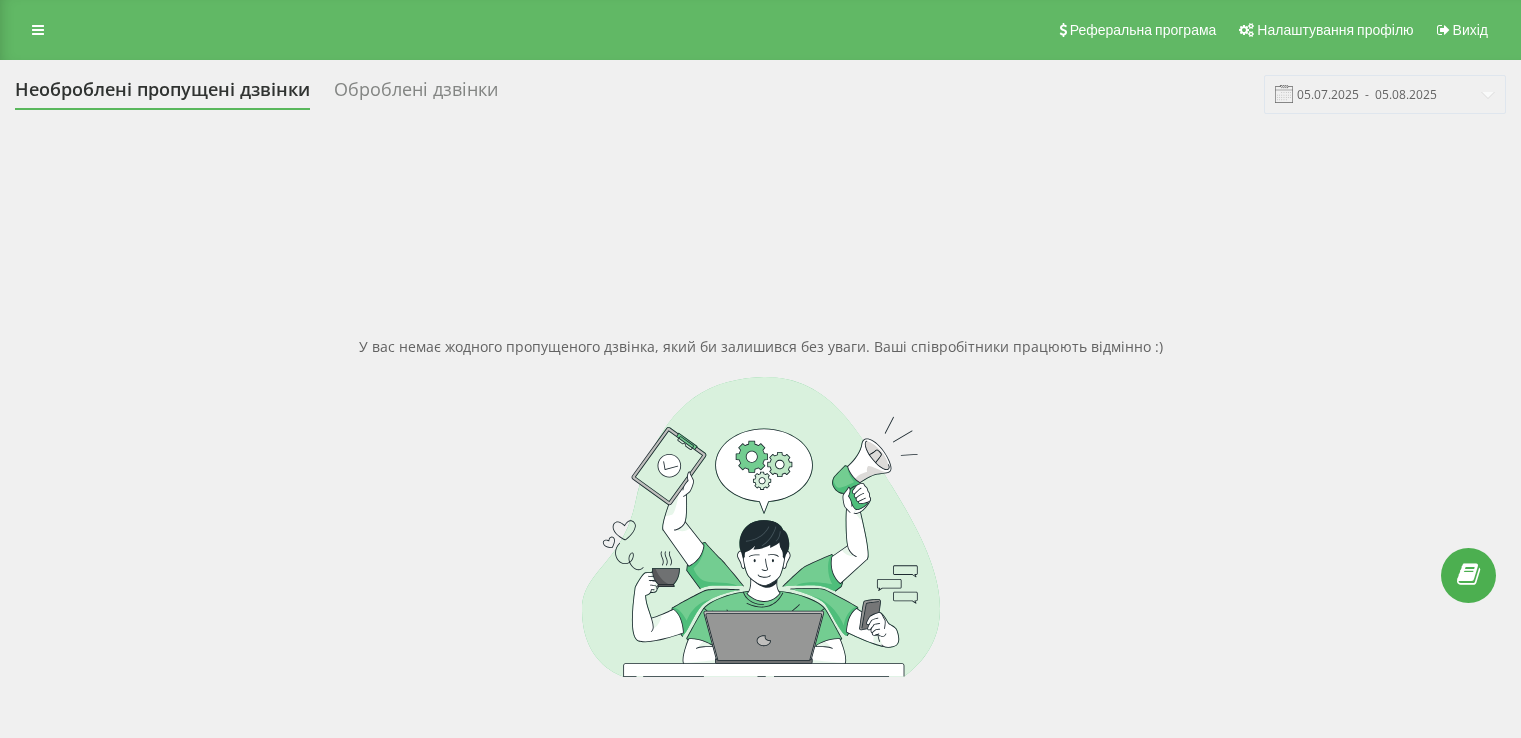 scroll, scrollTop: 0, scrollLeft: 0, axis: both 